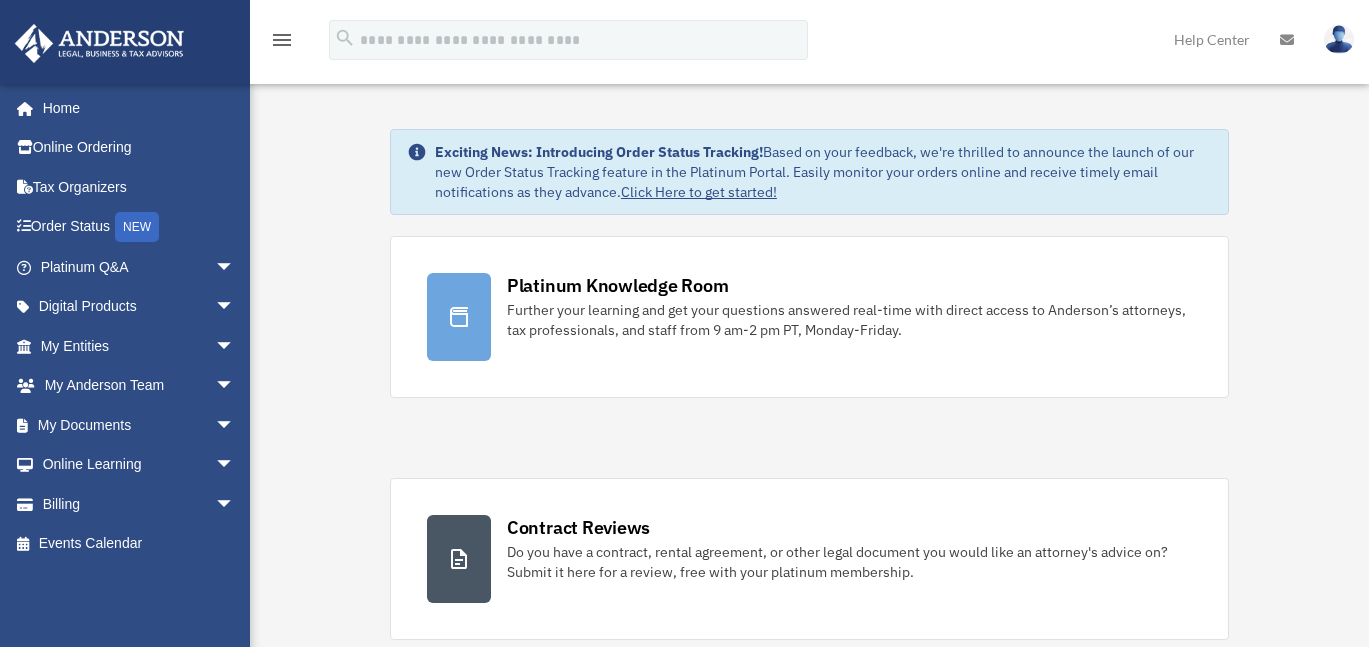 scroll, scrollTop: 0, scrollLeft: 0, axis: both 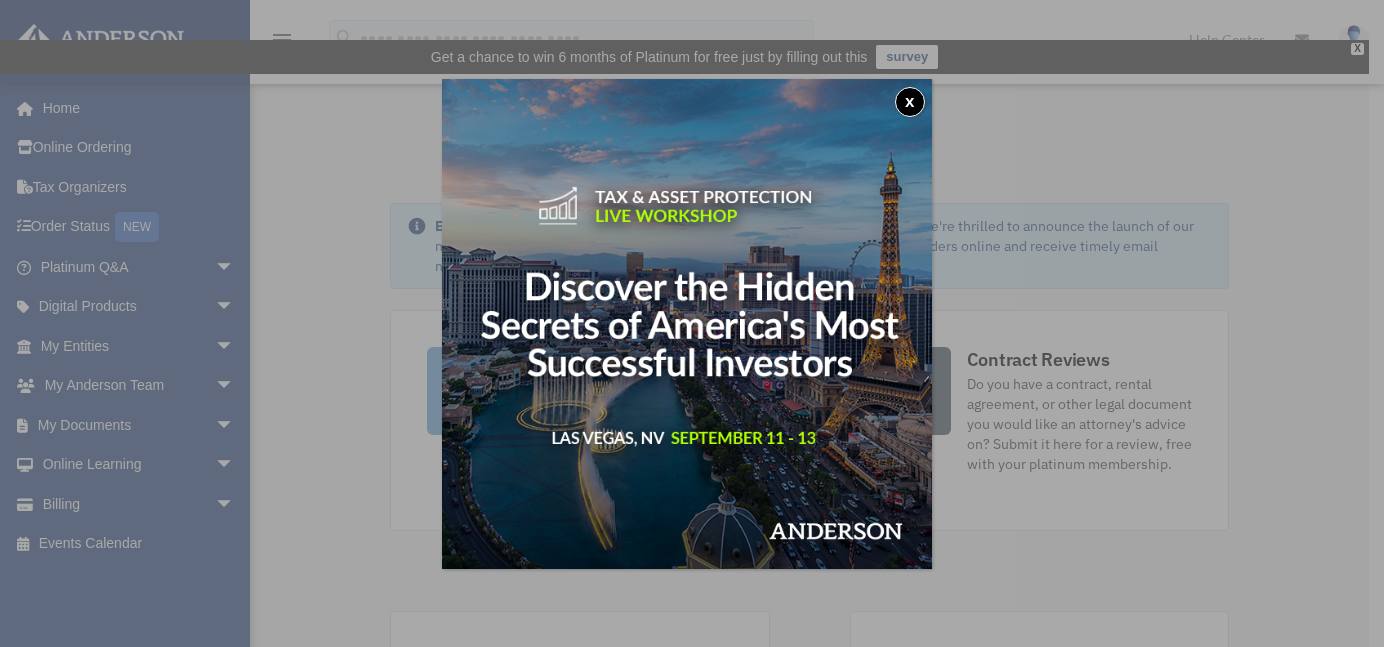 click on "x" at bounding box center (692, 323) 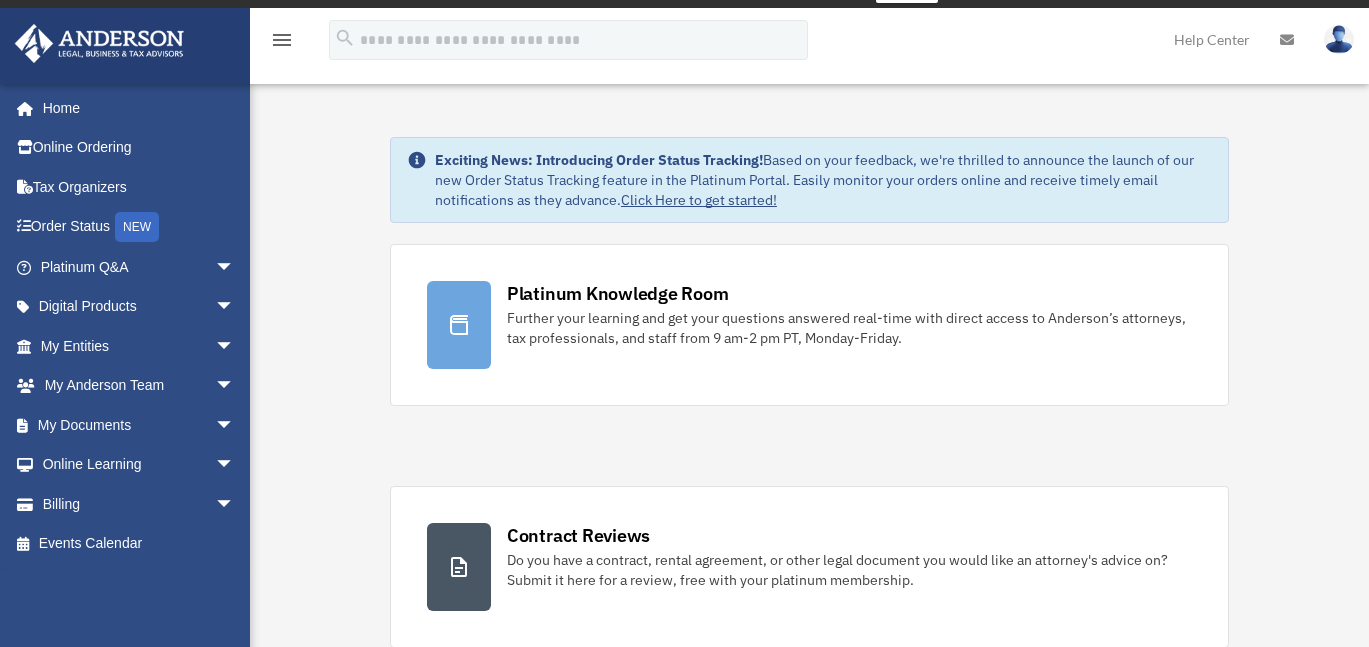 scroll, scrollTop: 100, scrollLeft: 0, axis: vertical 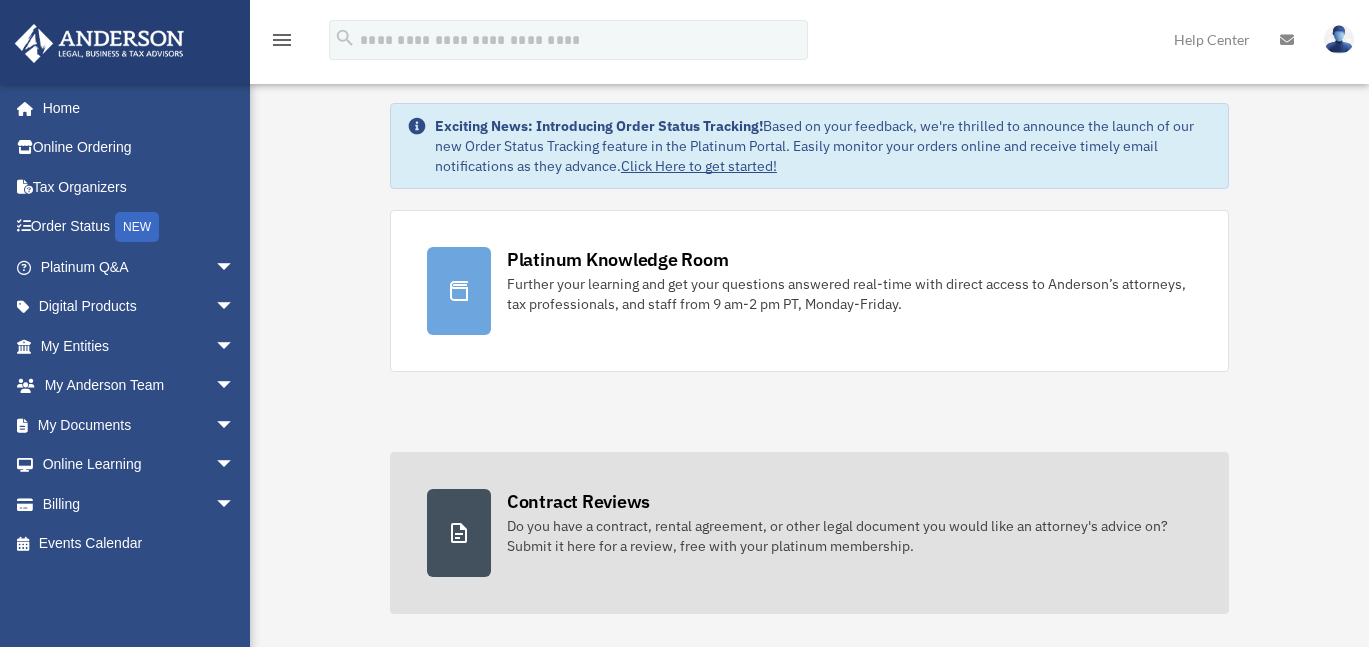 click on "Do you have a contract, rental agreement, or other legal document you would like an attorney's advice on?  Submit it here for a  review, free with your platinum membership." at bounding box center [849, 536] 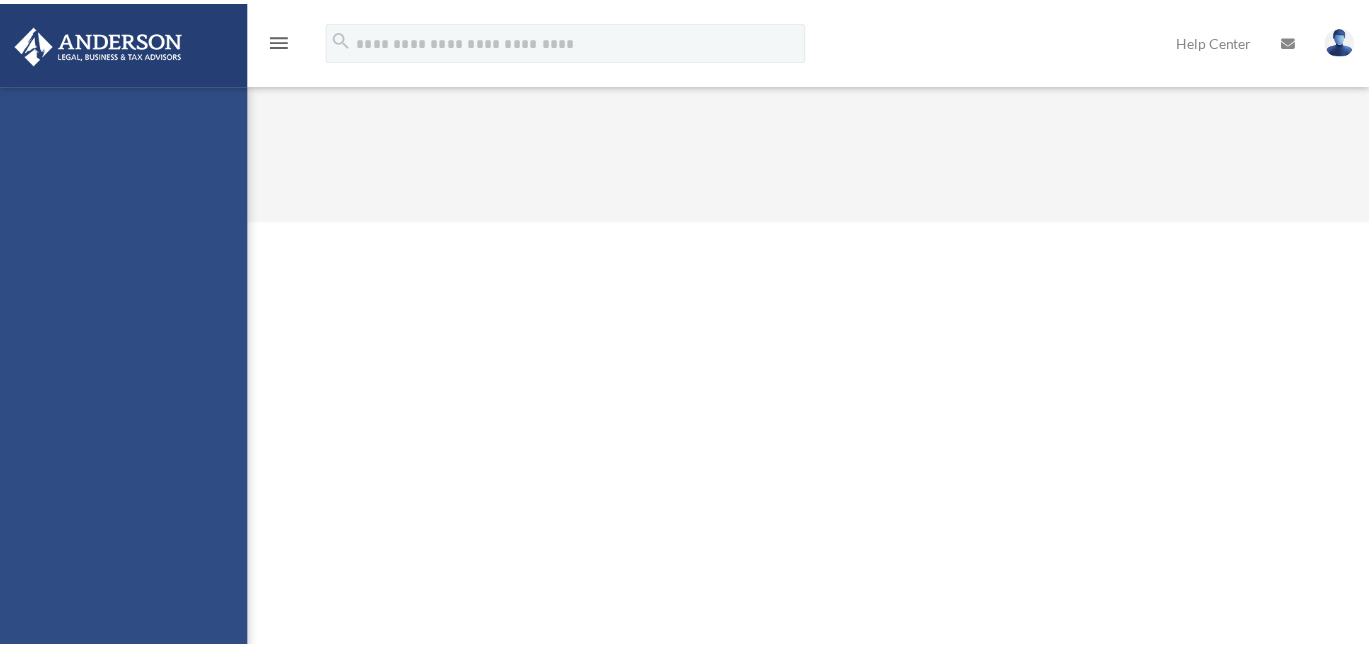 scroll, scrollTop: 0, scrollLeft: 0, axis: both 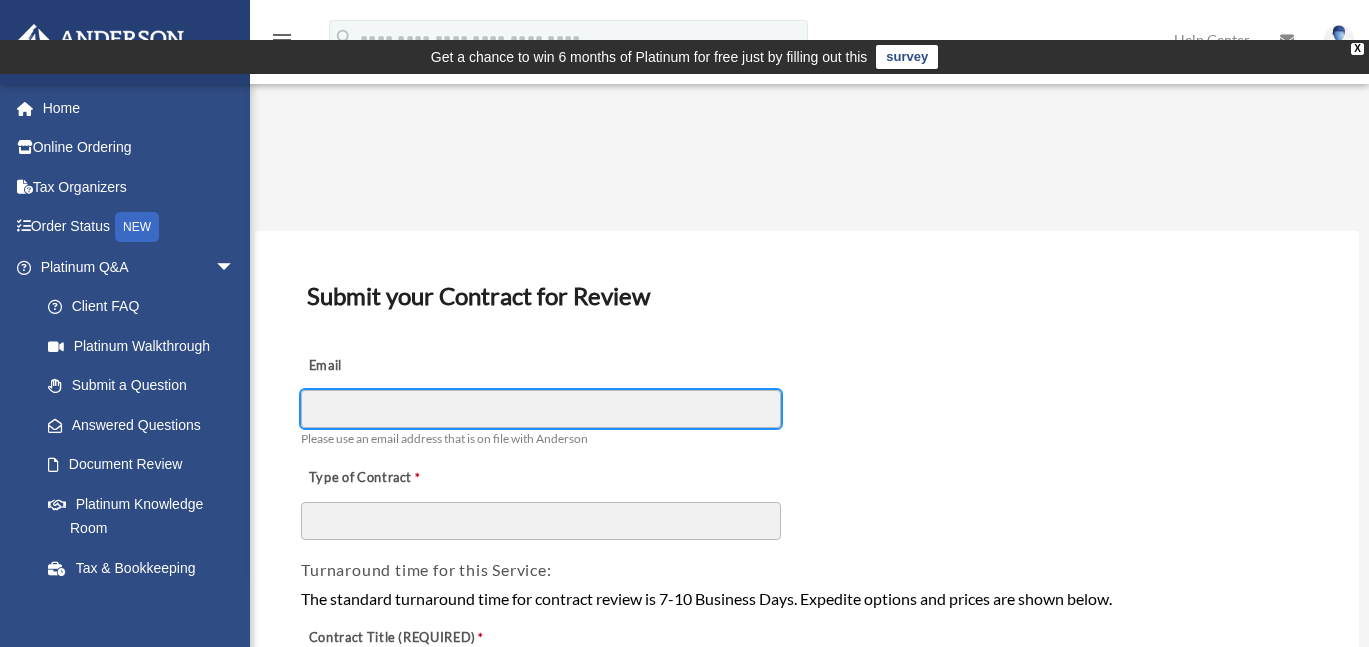 click on "Email" at bounding box center (541, 409) 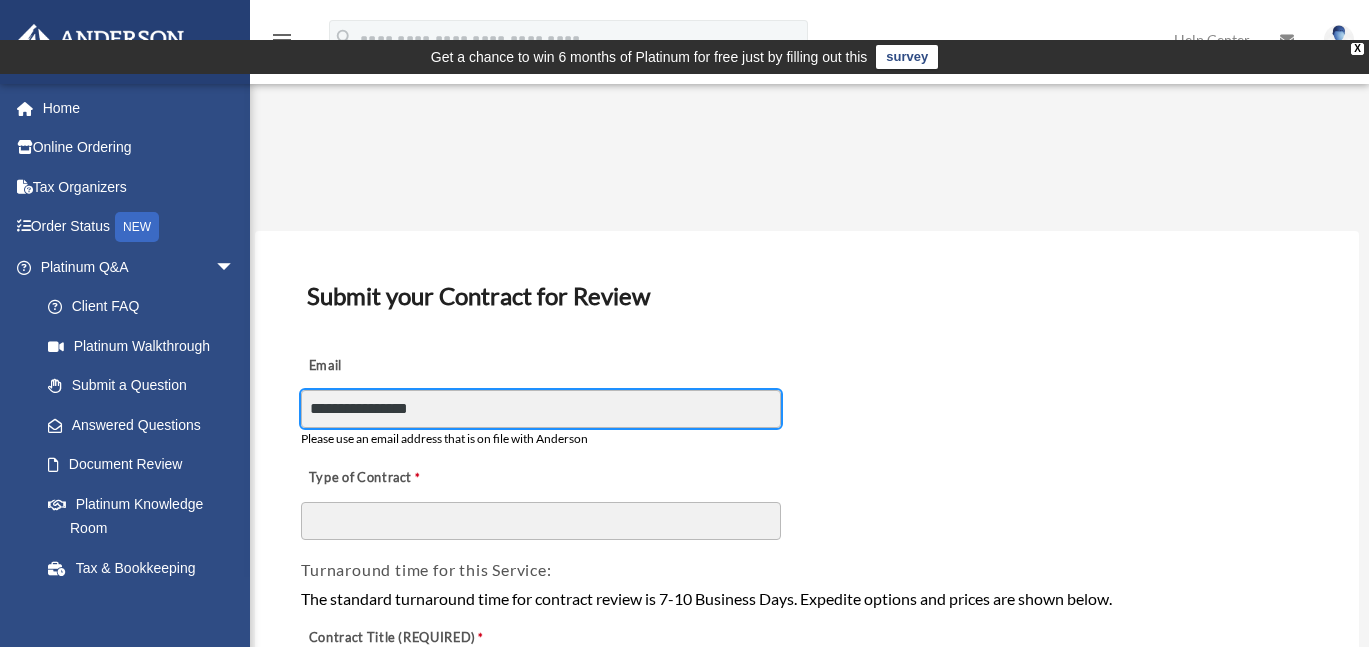 type on "**********" 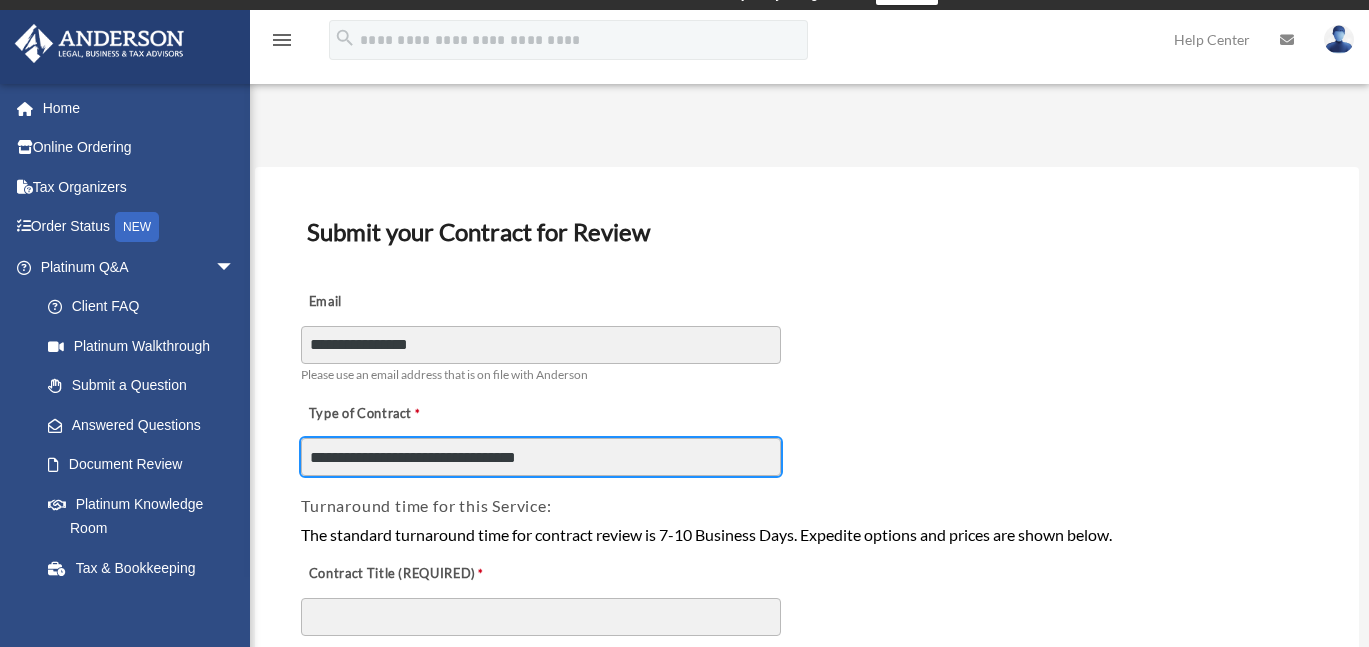 scroll, scrollTop: 100, scrollLeft: 0, axis: vertical 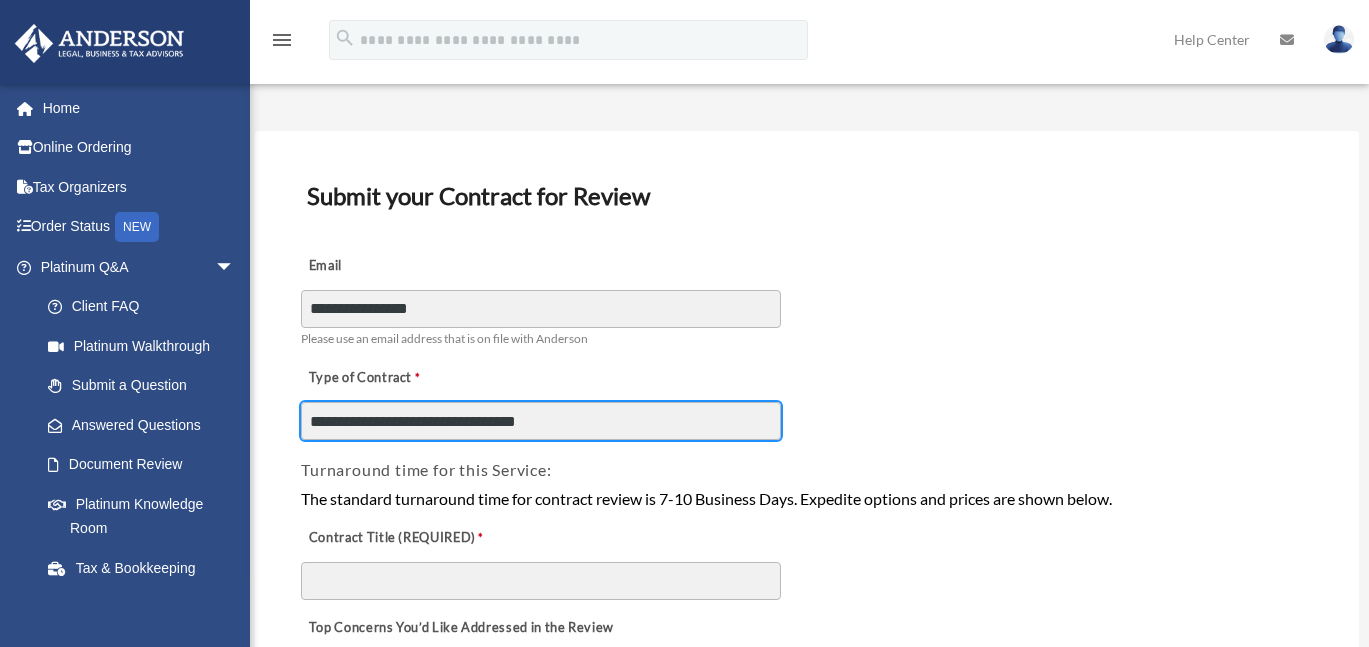 drag, startPoint x: 385, startPoint y: 383, endPoint x: 311, endPoint y: 387, distance: 74.10803 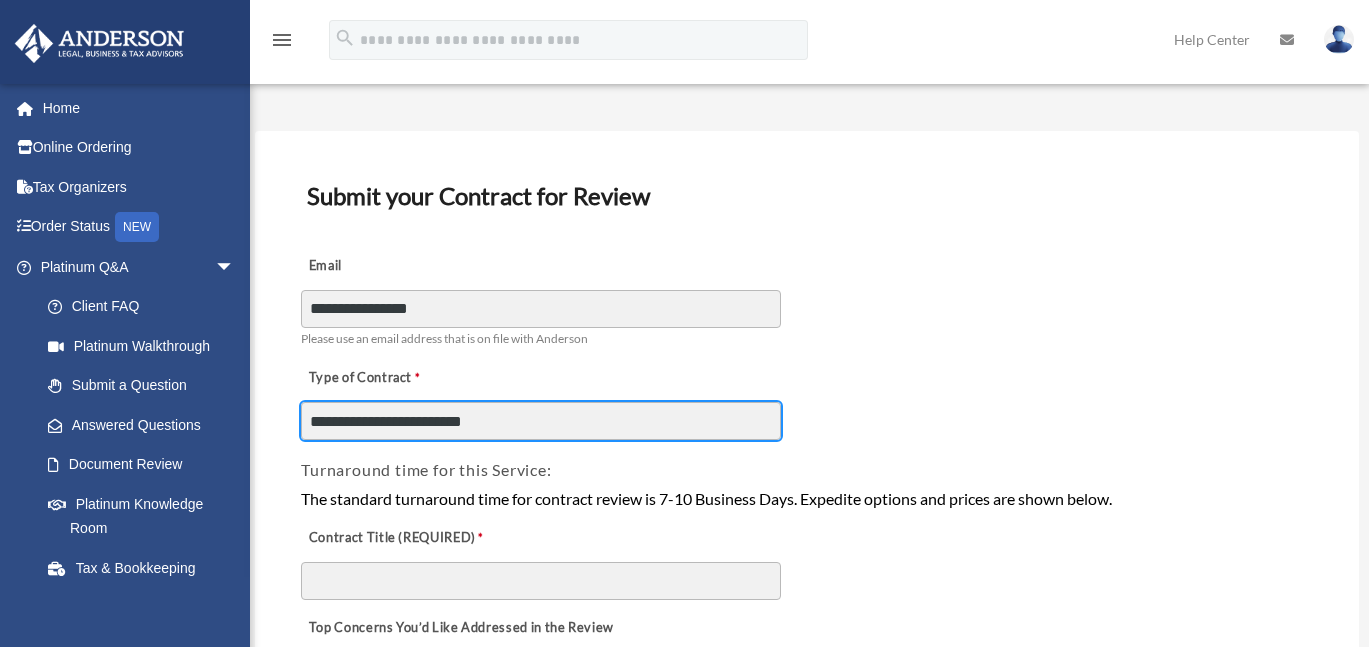 type on "**********" 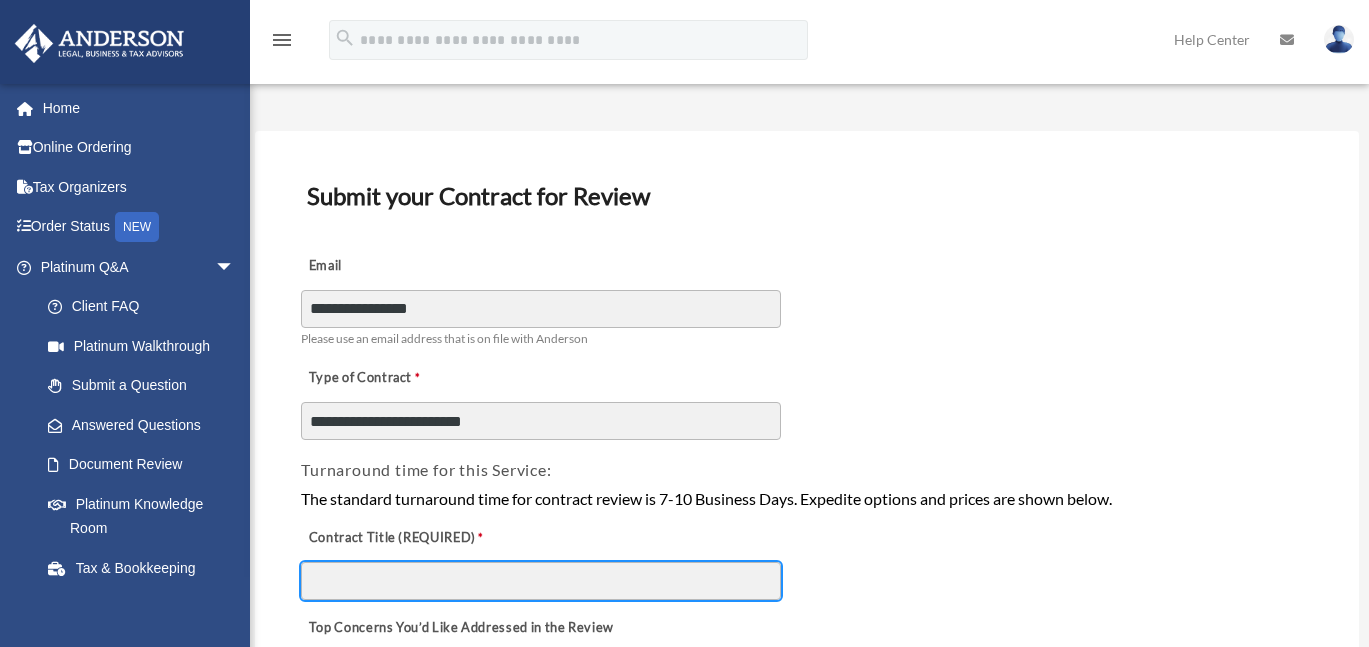 click on "Contract Title (REQUIRED)" at bounding box center [541, 581] 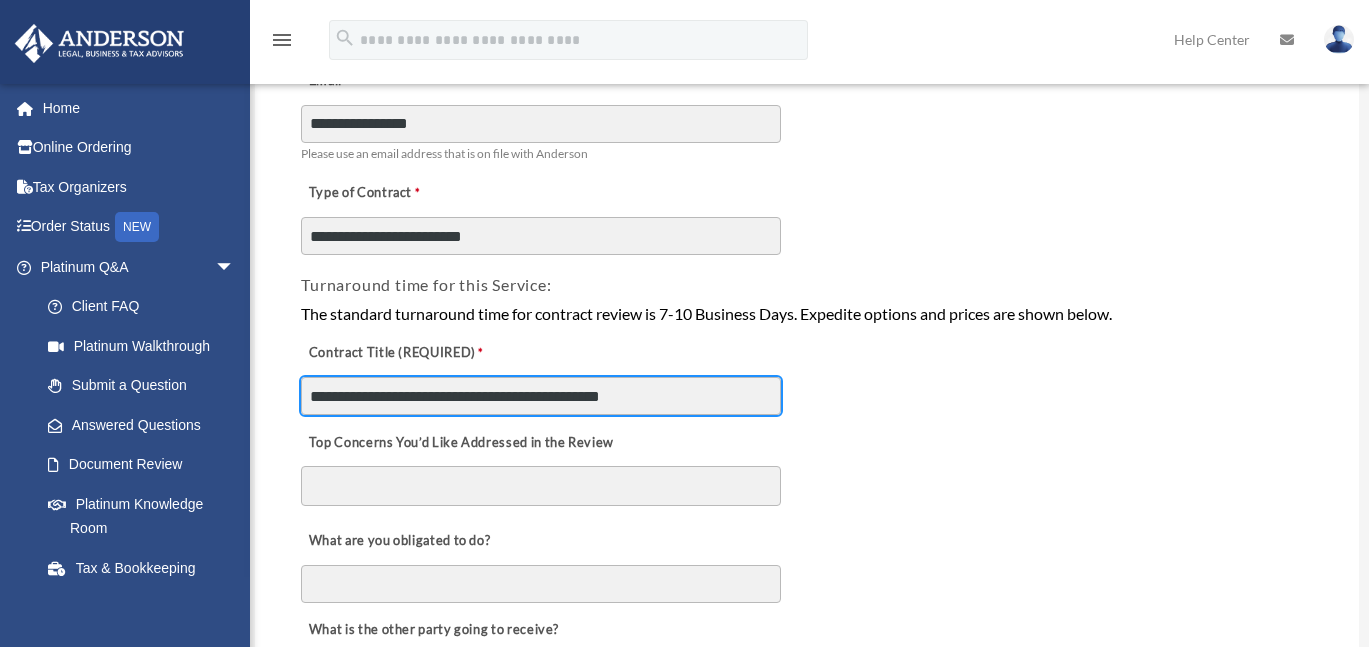 scroll, scrollTop: 300, scrollLeft: 0, axis: vertical 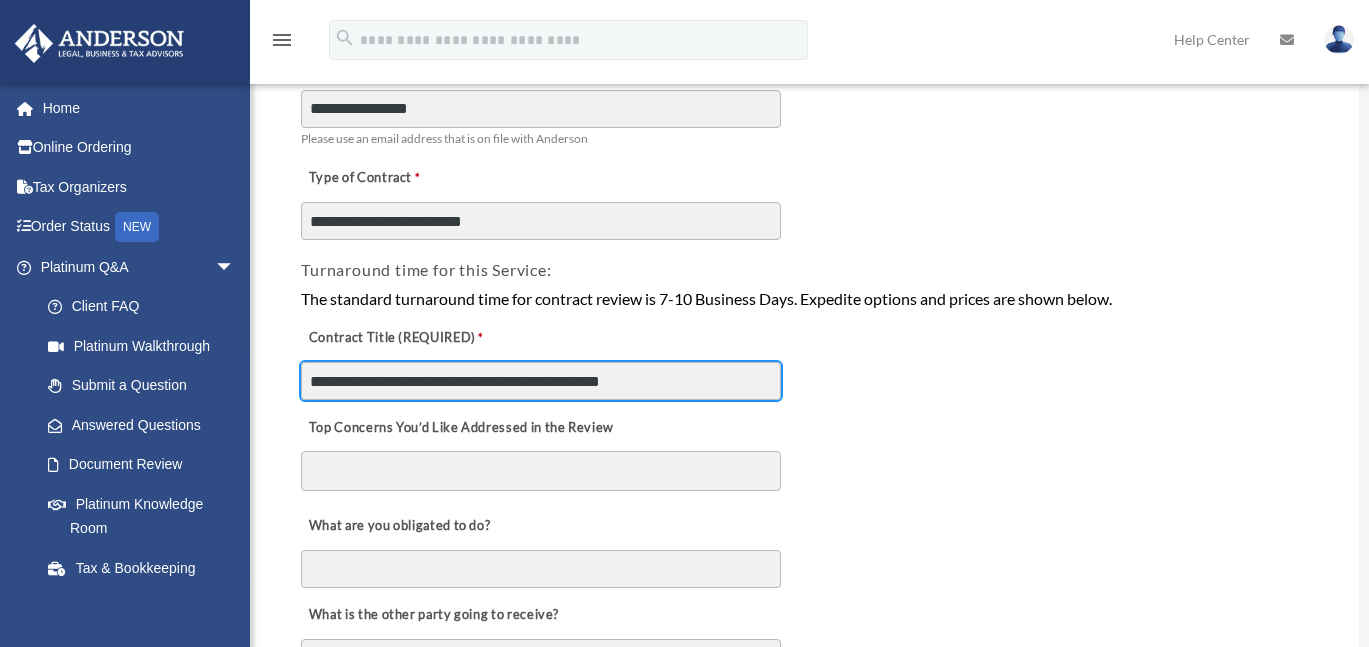 type on "**********" 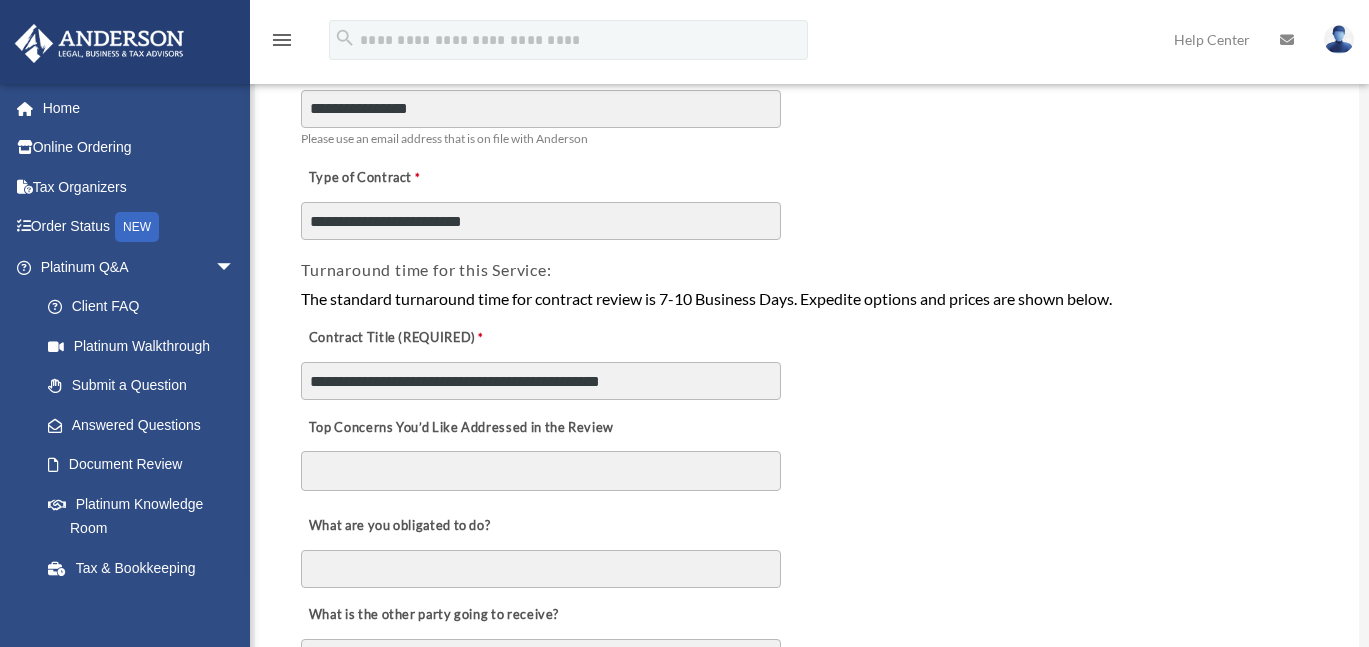 click on "Top Concerns You’d Like Addressed in the Review" at bounding box center [541, 471] 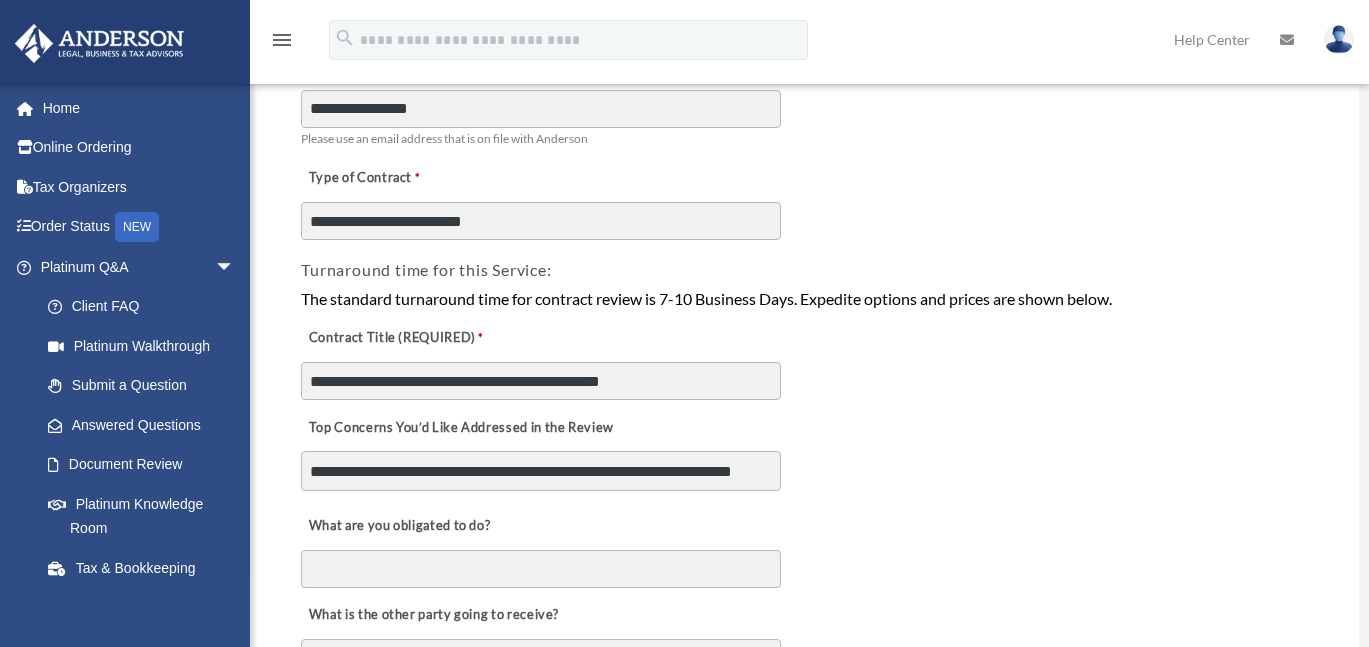 scroll, scrollTop: 16, scrollLeft: 0, axis: vertical 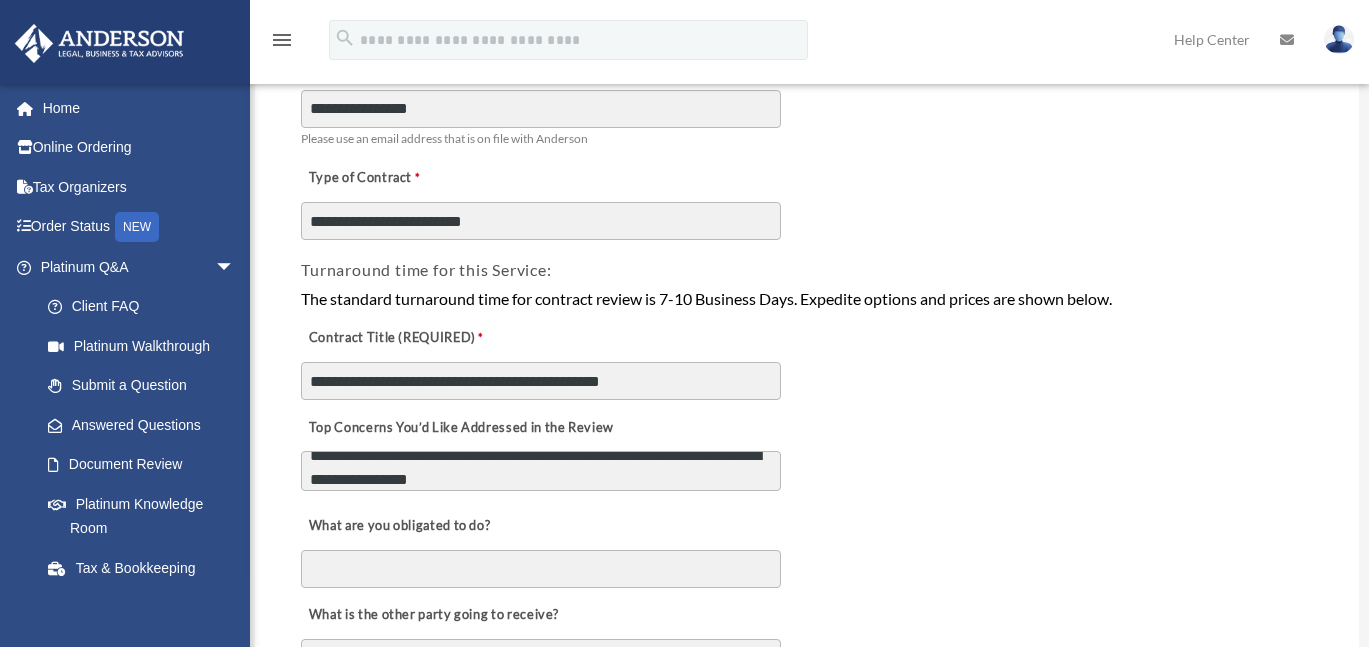 type on "**********" 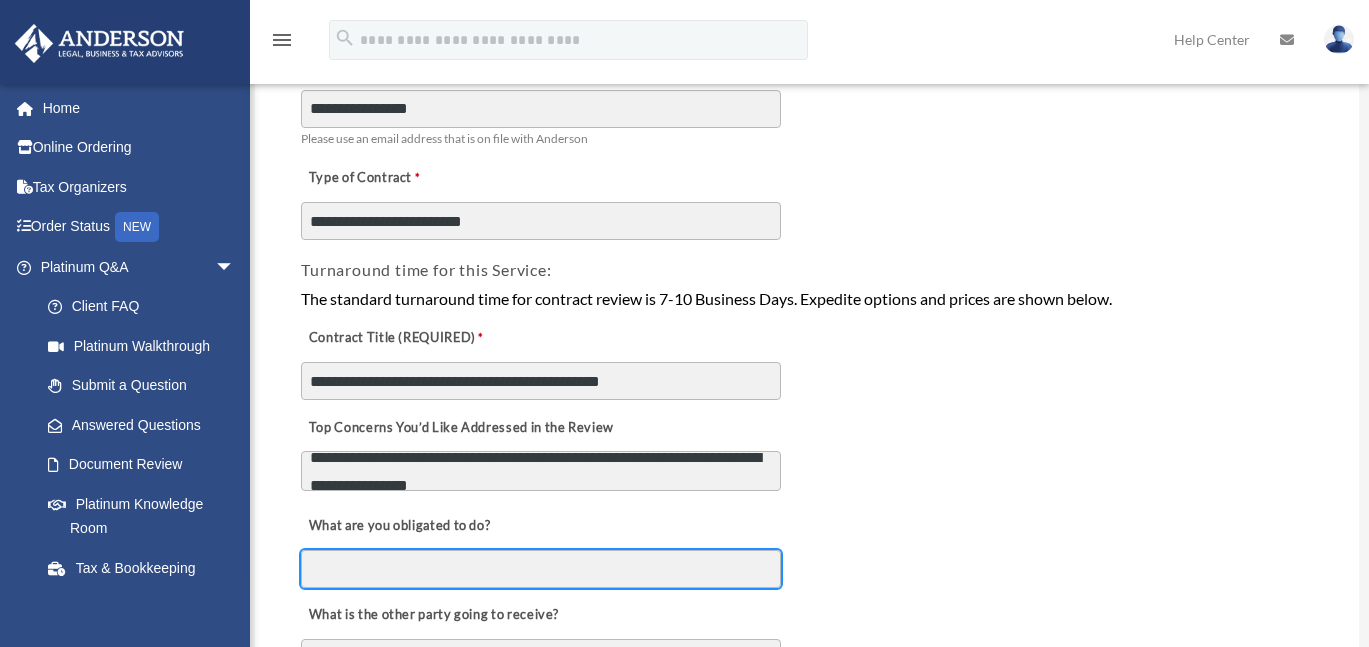 scroll, scrollTop: 18, scrollLeft: 0, axis: vertical 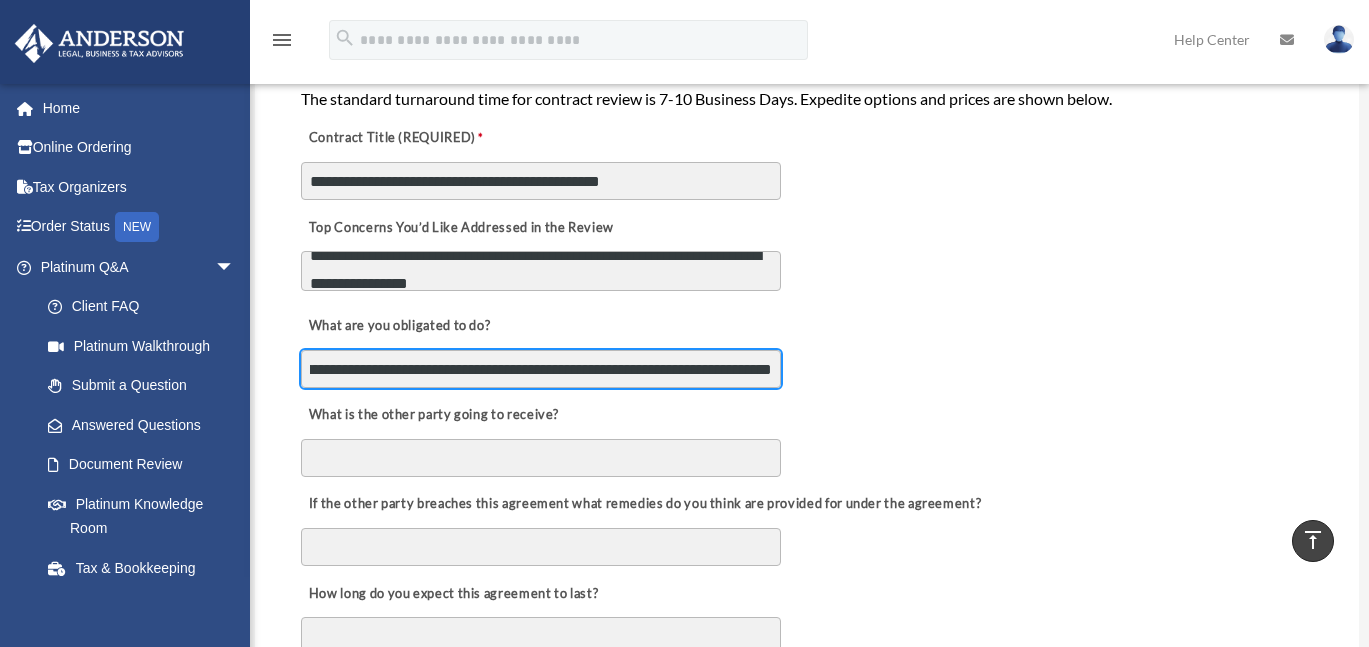 type on "**********" 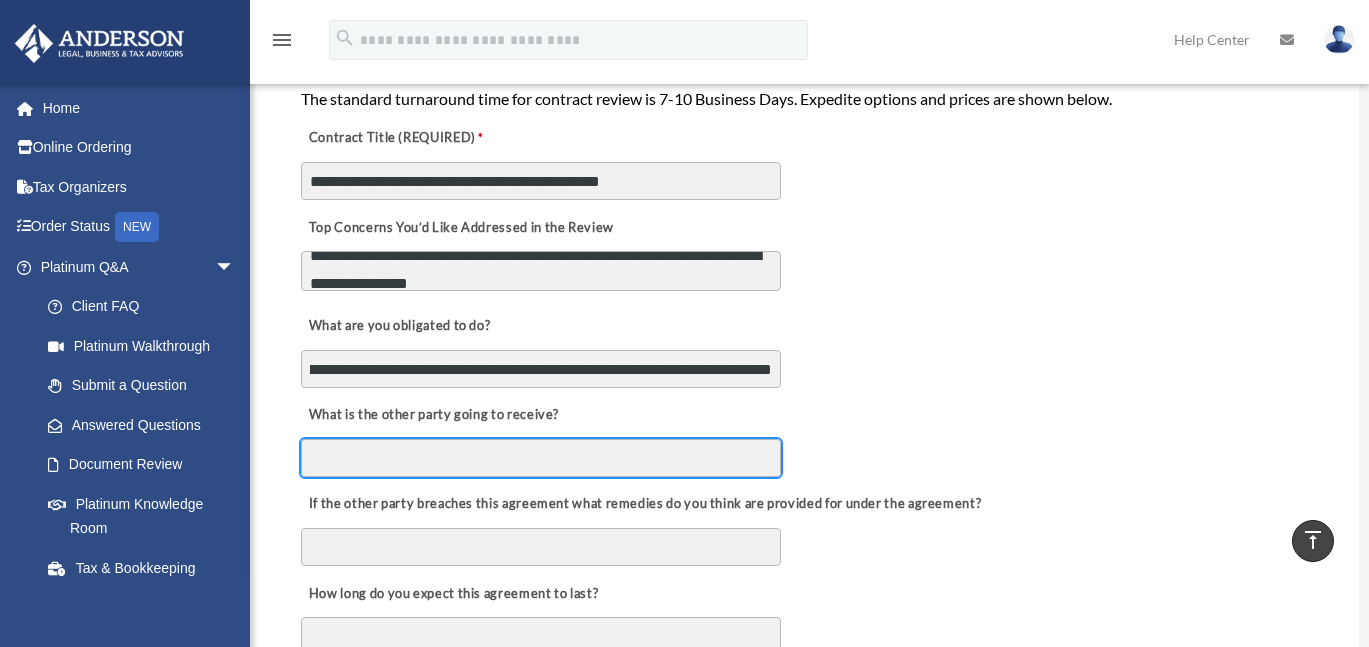 scroll, scrollTop: 0, scrollLeft: 0, axis: both 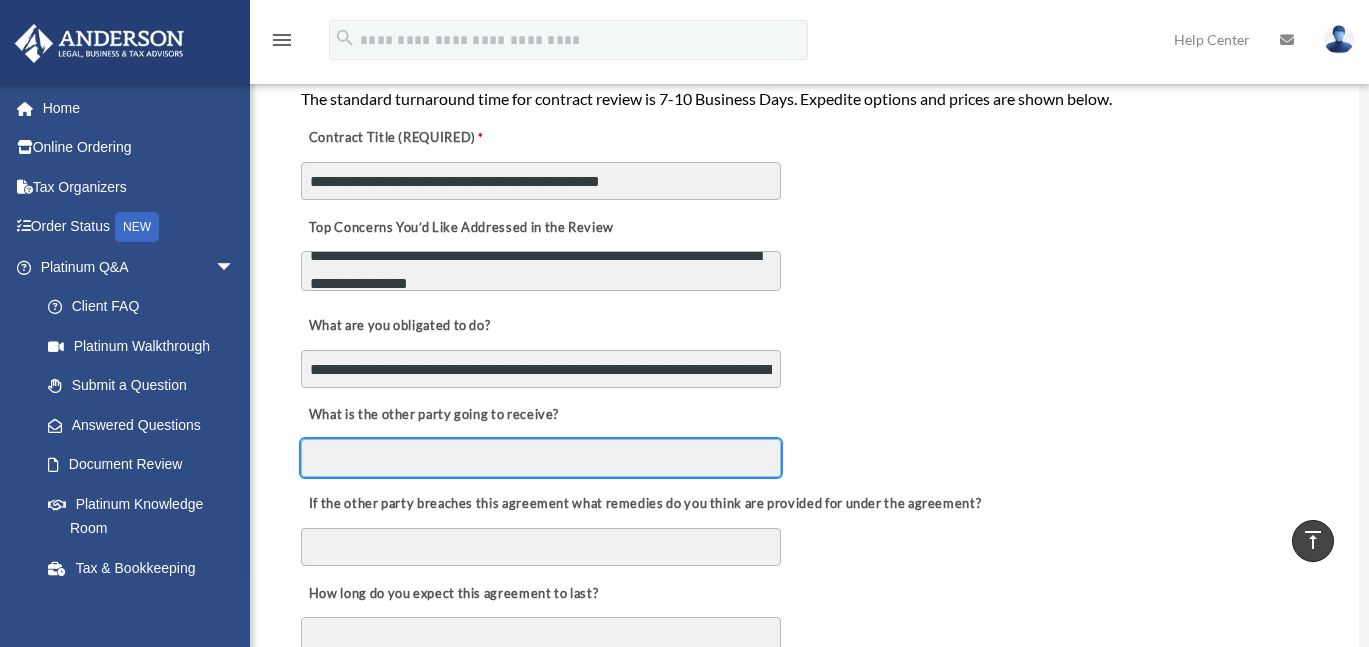 click on "What is the other party going to receive?" at bounding box center [541, 458] 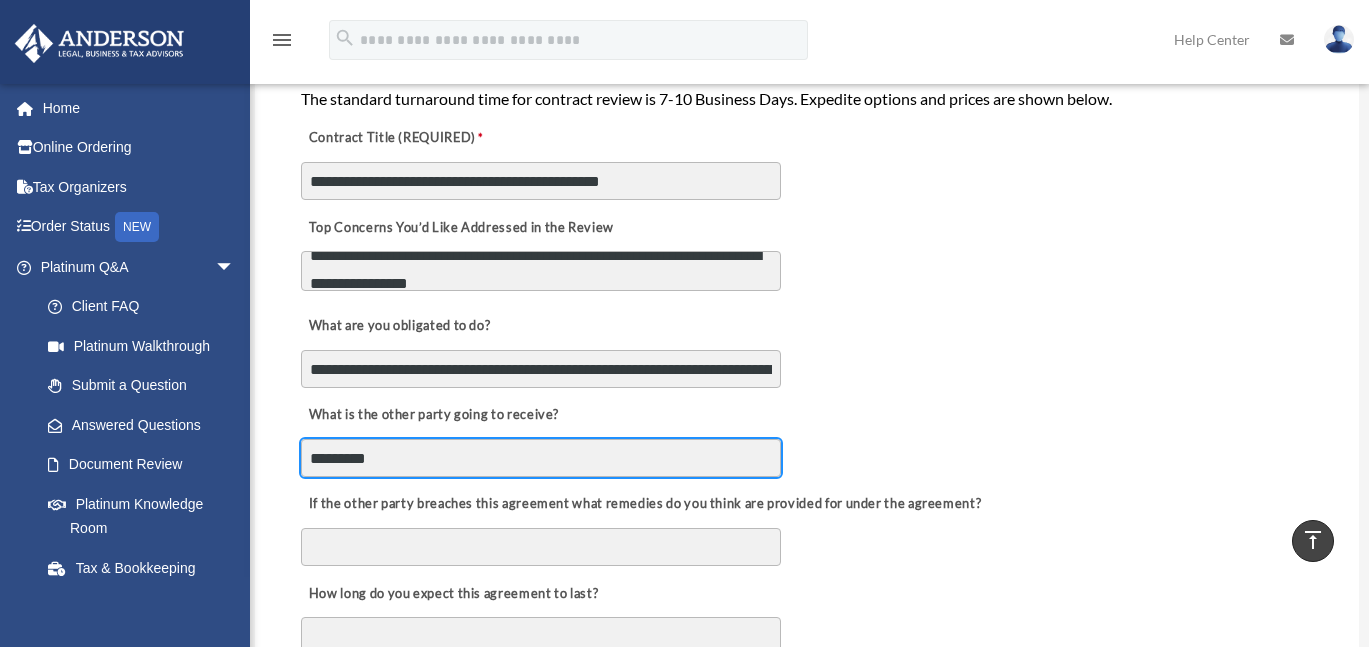 type on "*********" 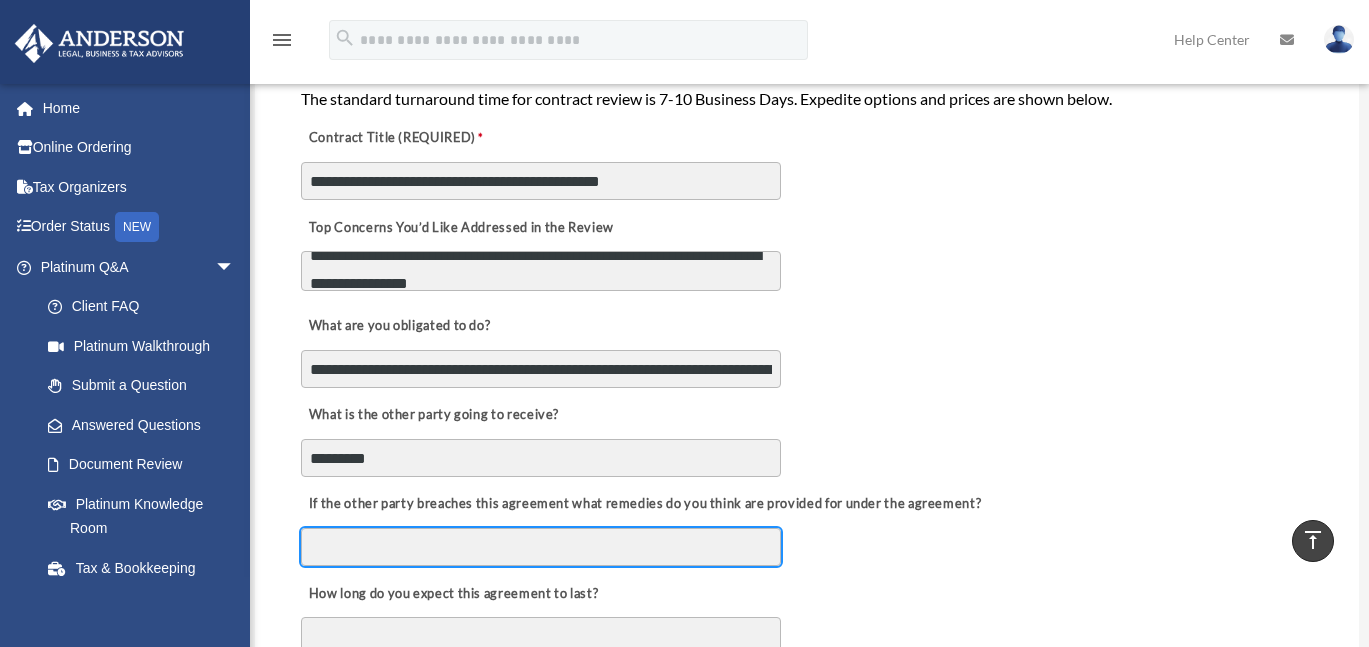 click on "If the other party breaches this agreement what remedies do you think are provided for under the agreement?" at bounding box center [541, 547] 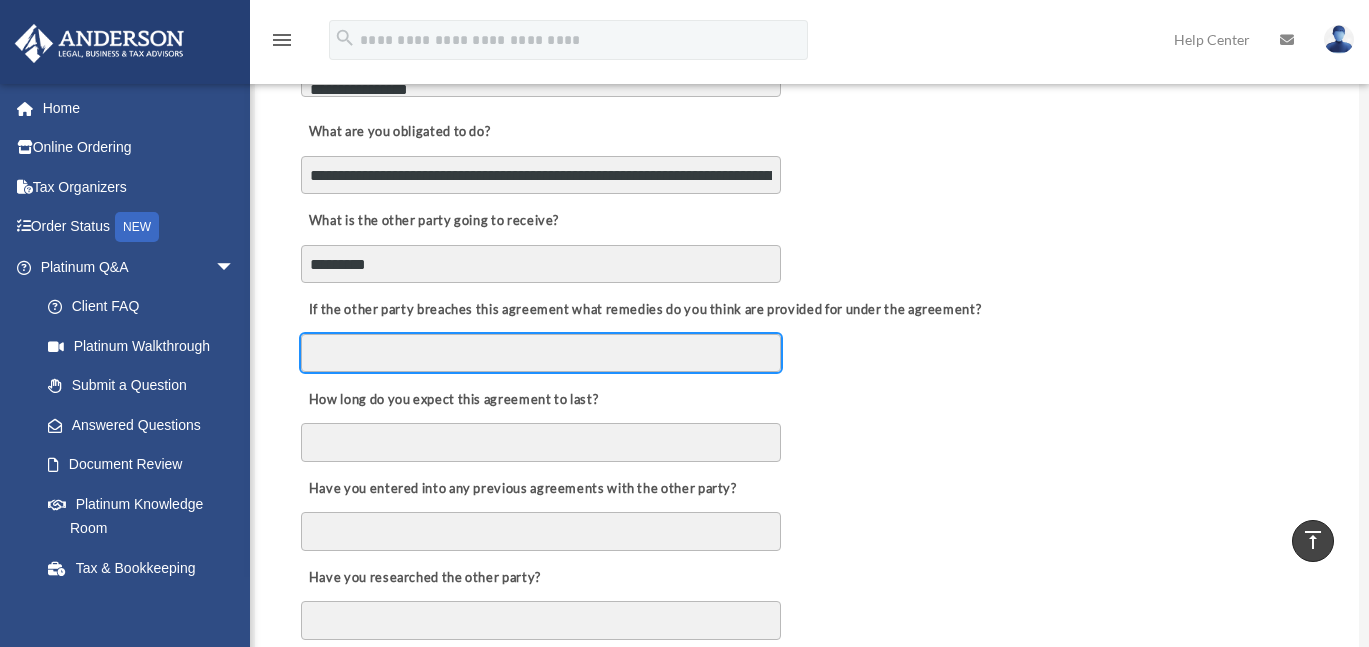 scroll, scrollTop: 700, scrollLeft: 0, axis: vertical 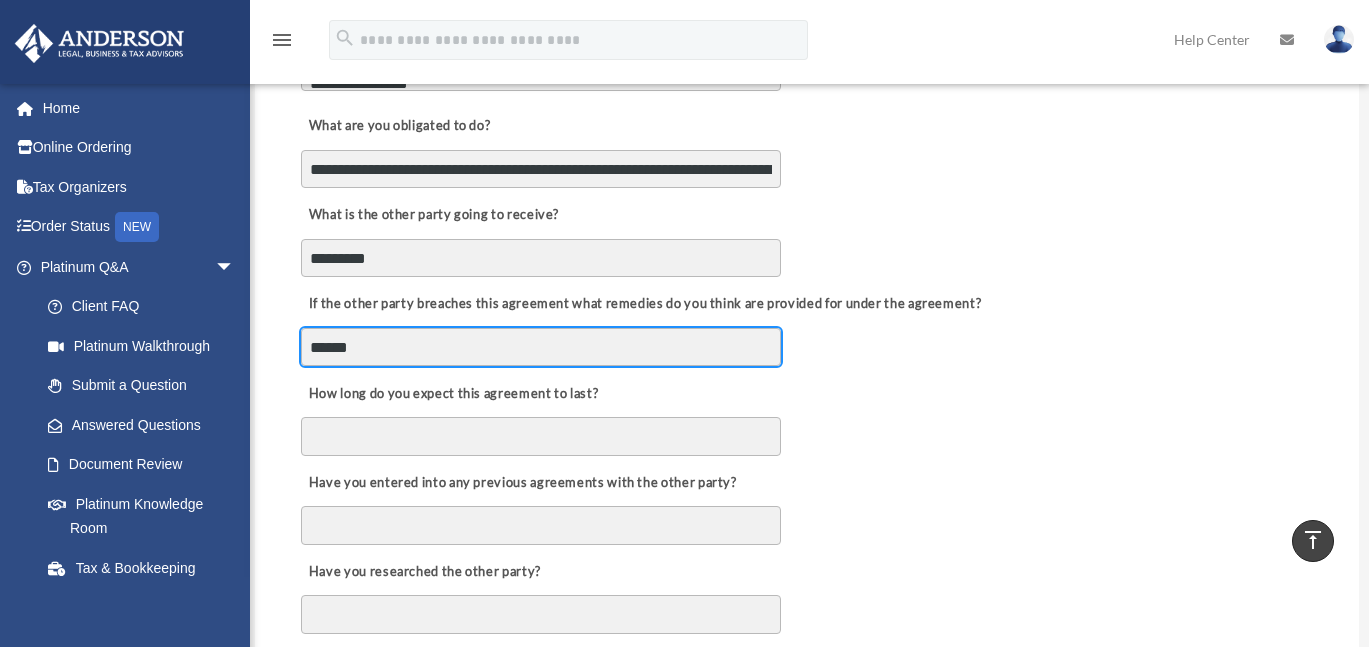 type on "******" 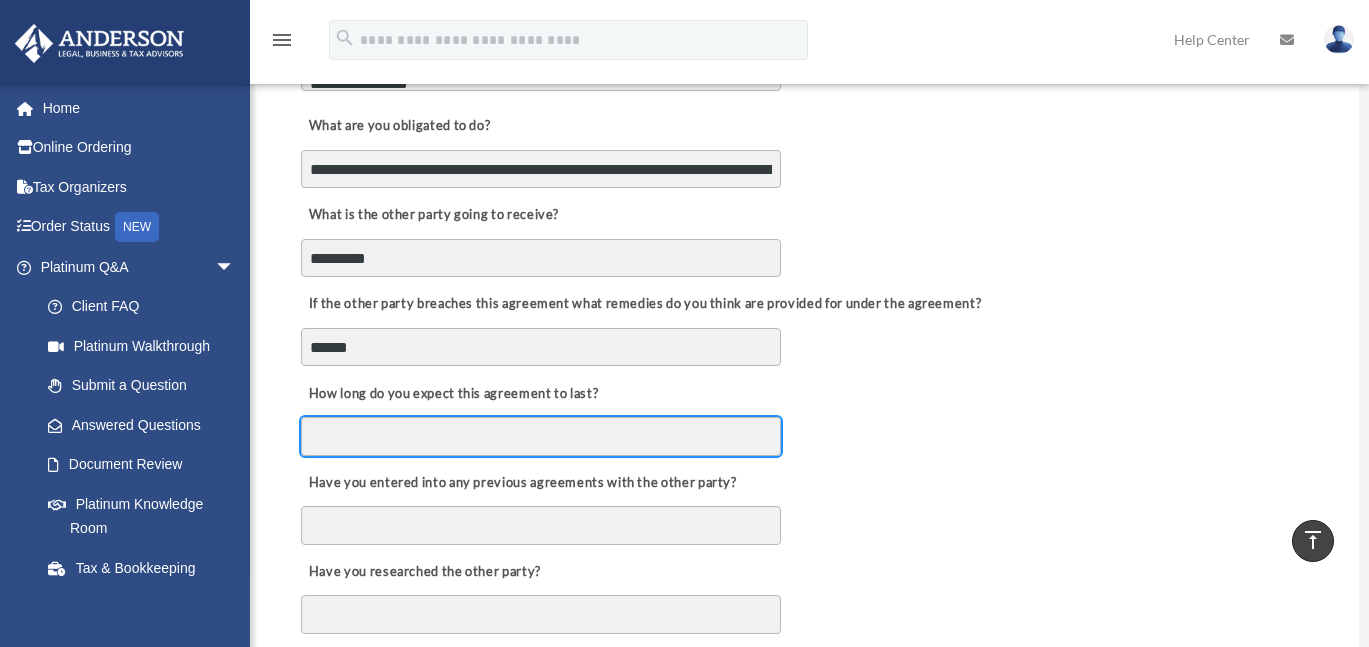 click on "How long do you expect this agreement to last?" at bounding box center (541, 436) 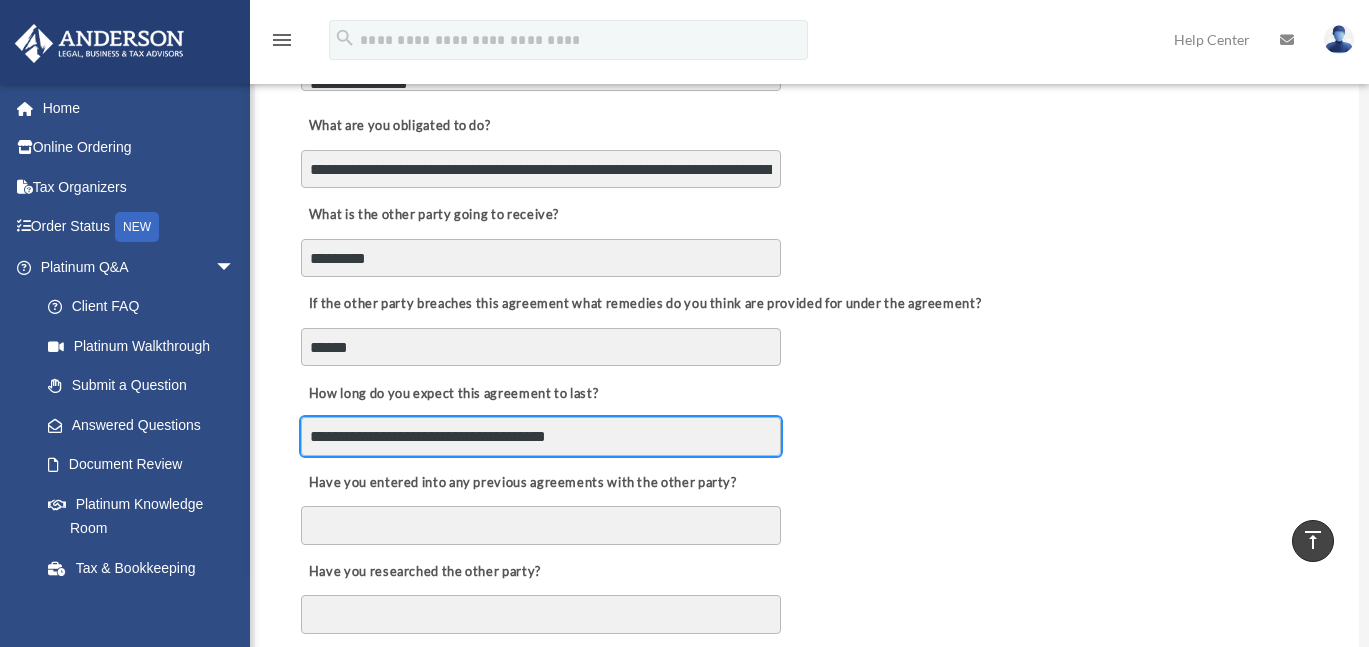 drag, startPoint x: 749, startPoint y: 326, endPoint x: 611, endPoint y: 399, distance: 156.11855 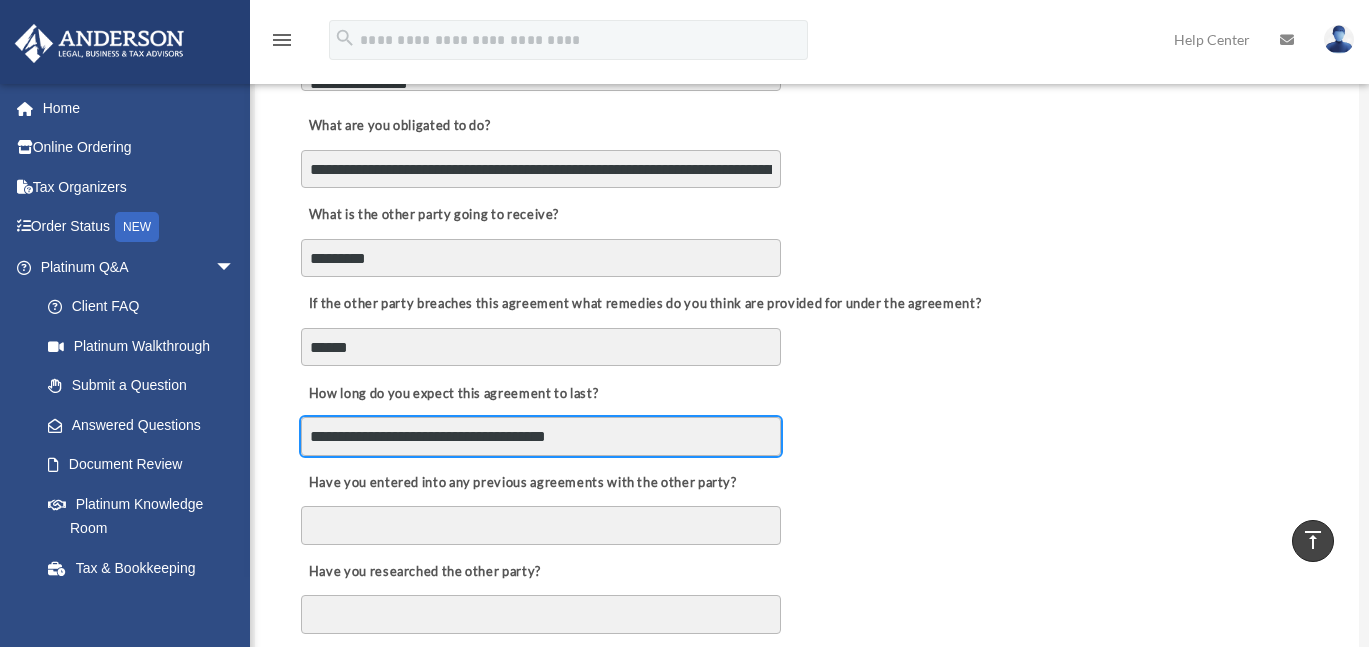 drag, startPoint x: 610, startPoint y: 398, endPoint x: 309, endPoint y: 399, distance: 301.00165 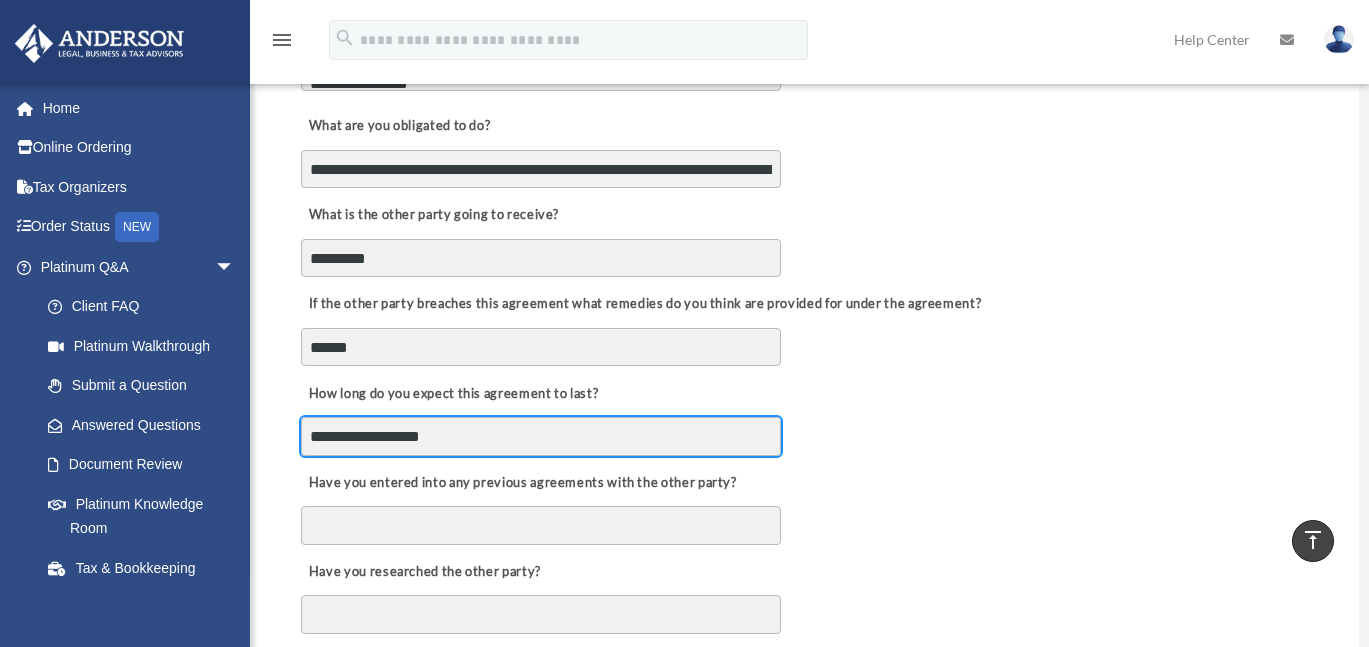 type on "**********" 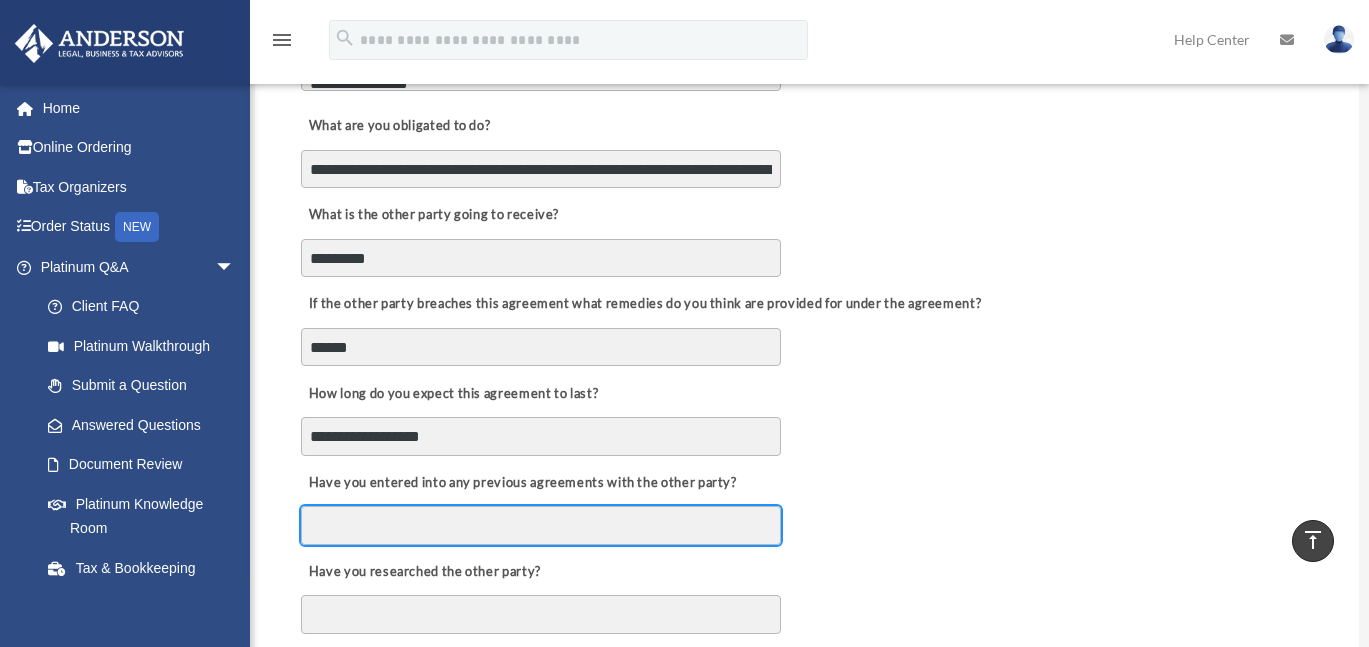 click on "Have you entered into any previous agreements with the other party?" at bounding box center (541, 525) 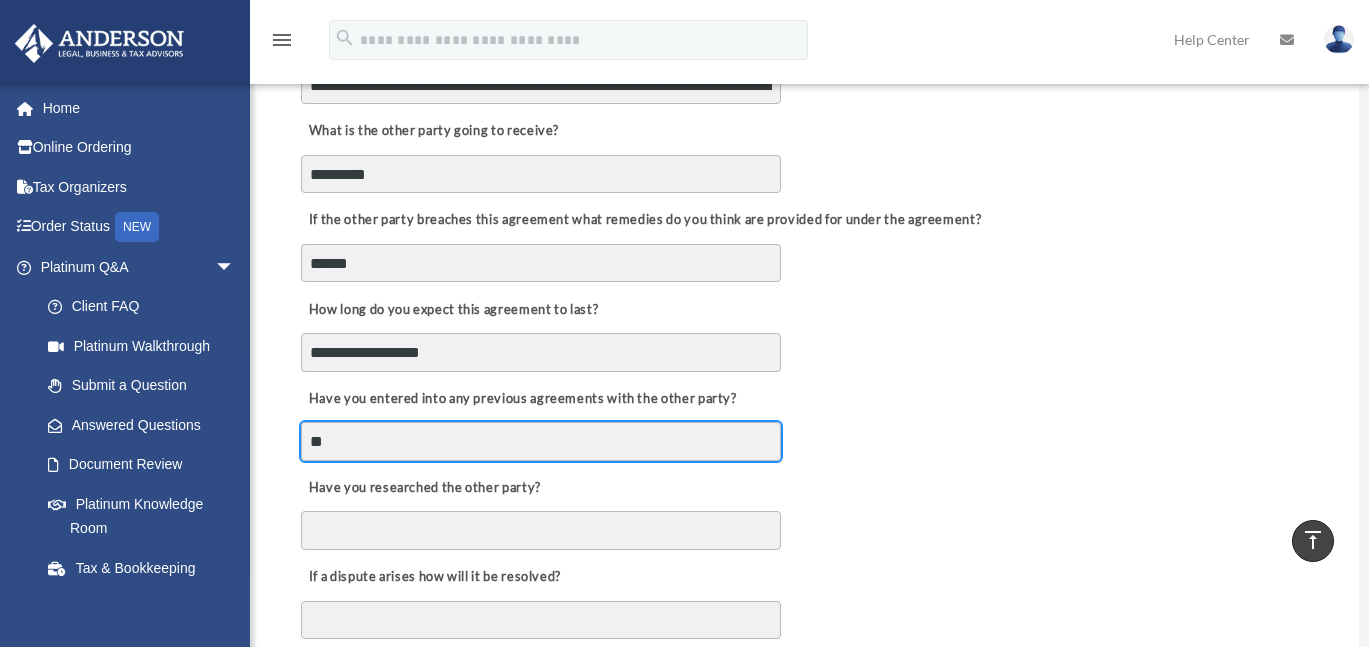 scroll, scrollTop: 1000, scrollLeft: 0, axis: vertical 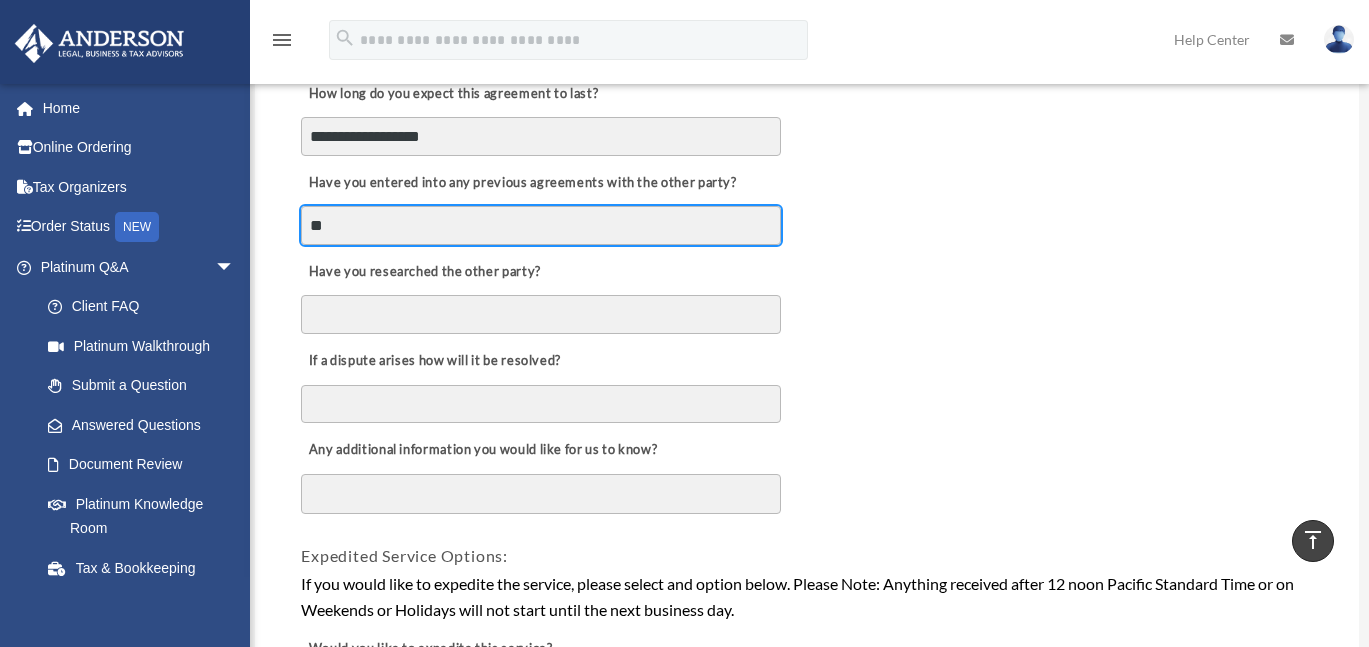 type on "**" 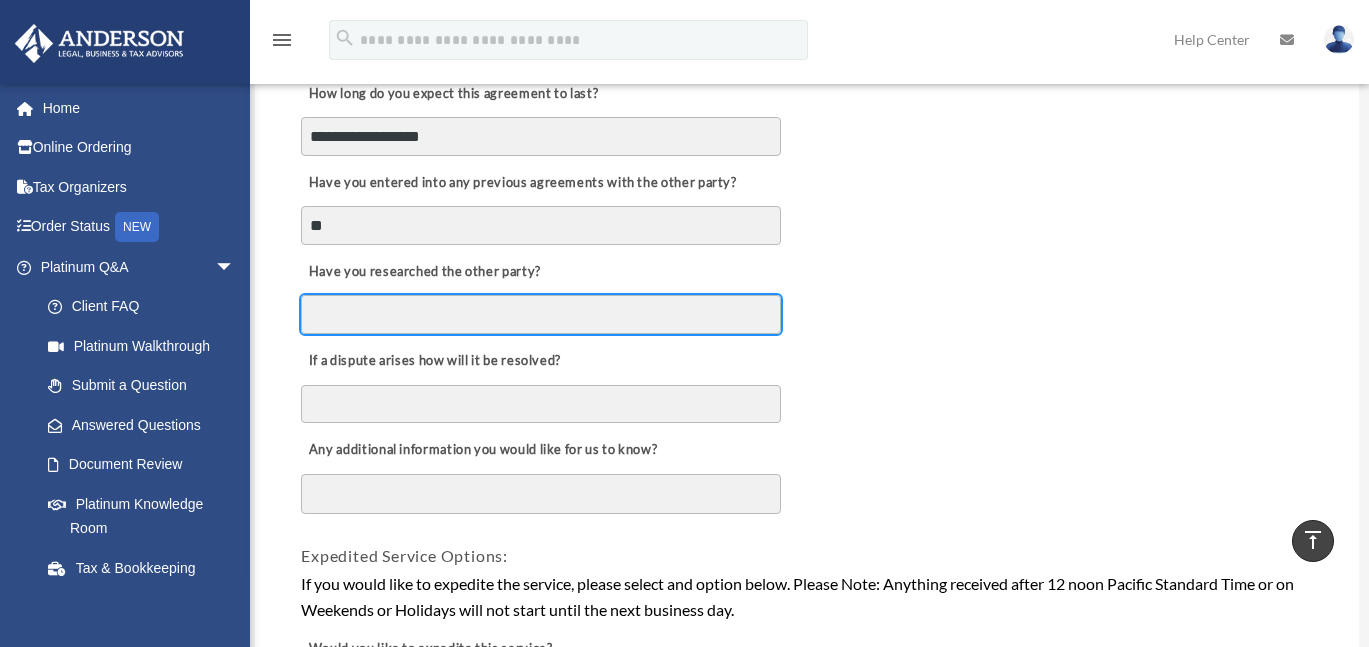 click on "Have you researched the other party?" at bounding box center [541, 314] 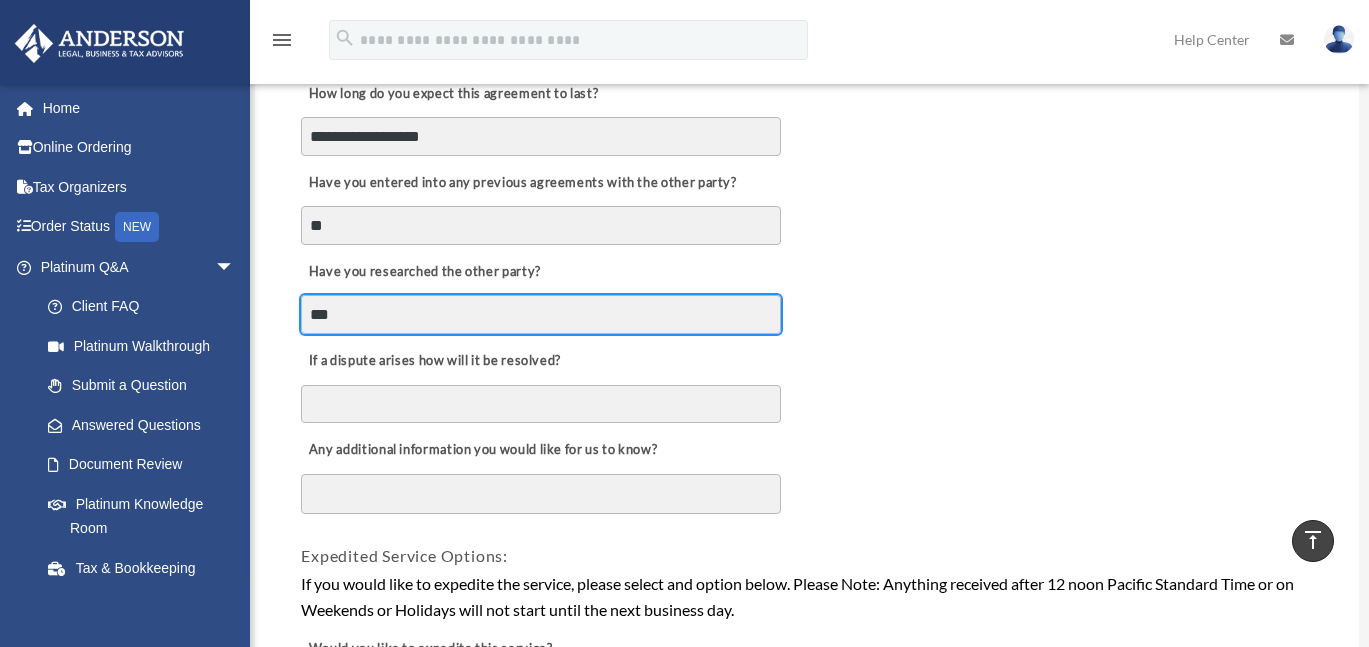 type on "***" 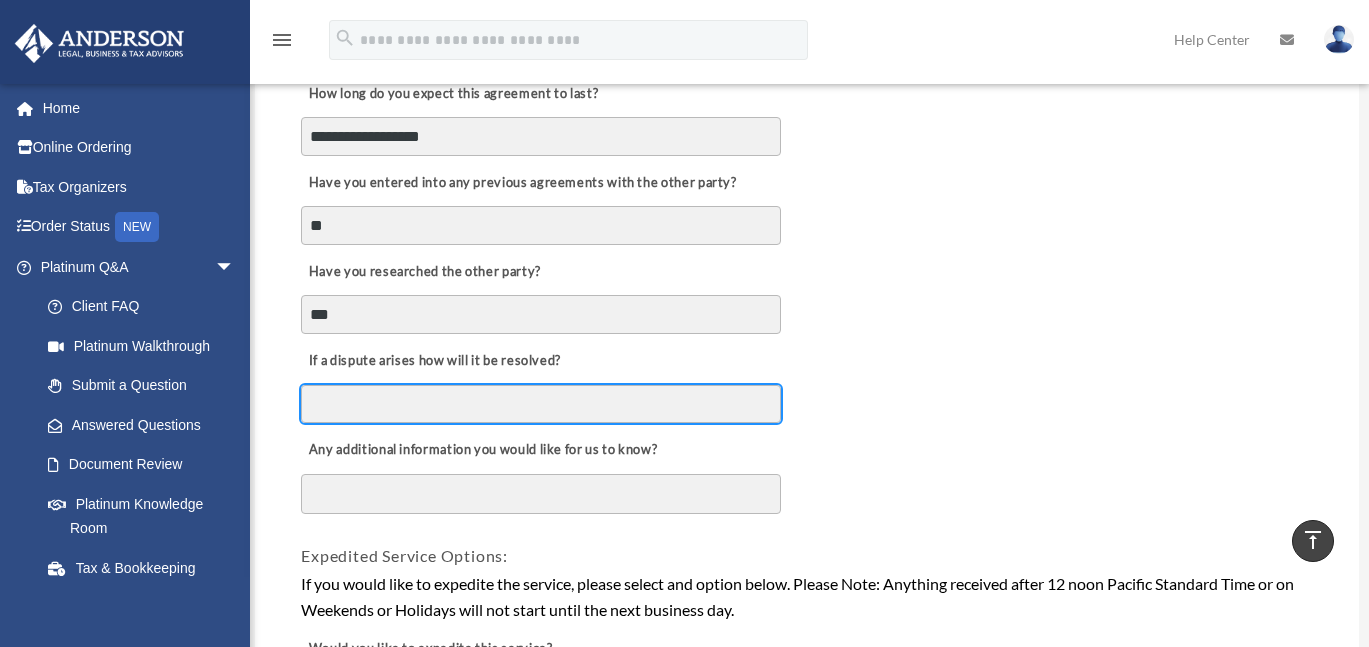 click on "If a dispute arises how will it be resolved?" at bounding box center (541, 404) 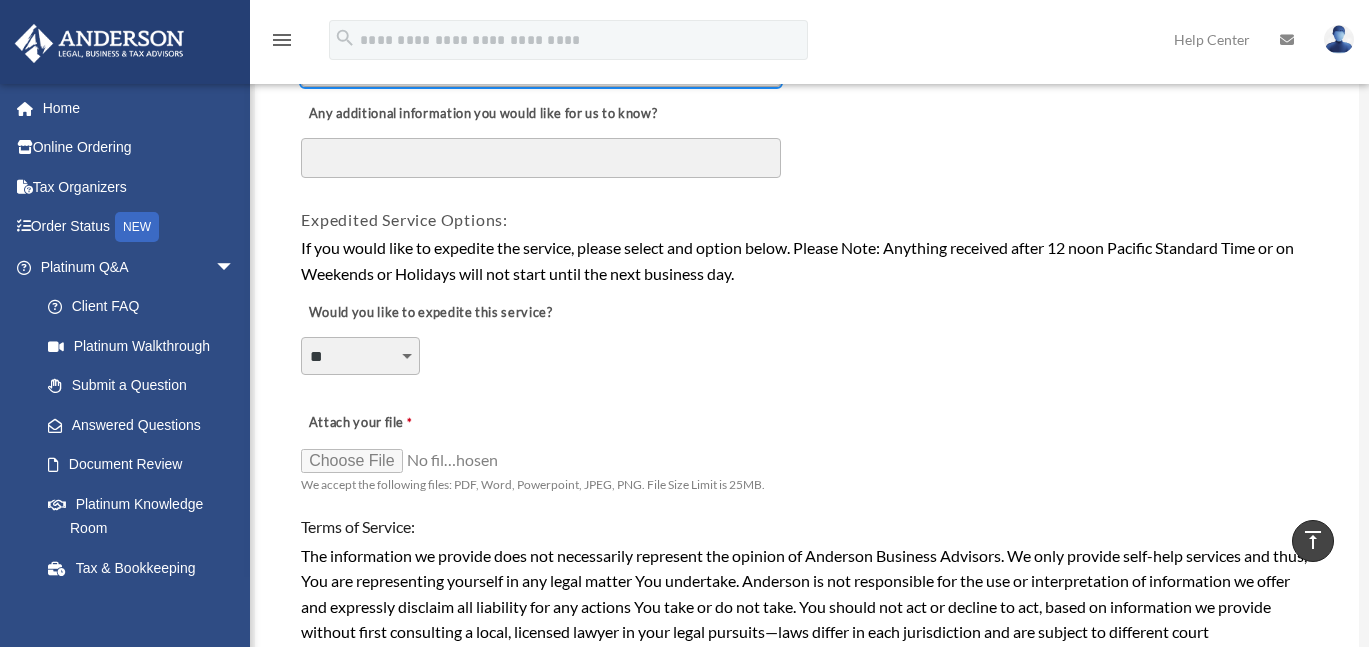 scroll, scrollTop: 1300, scrollLeft: 0, axis: vertical 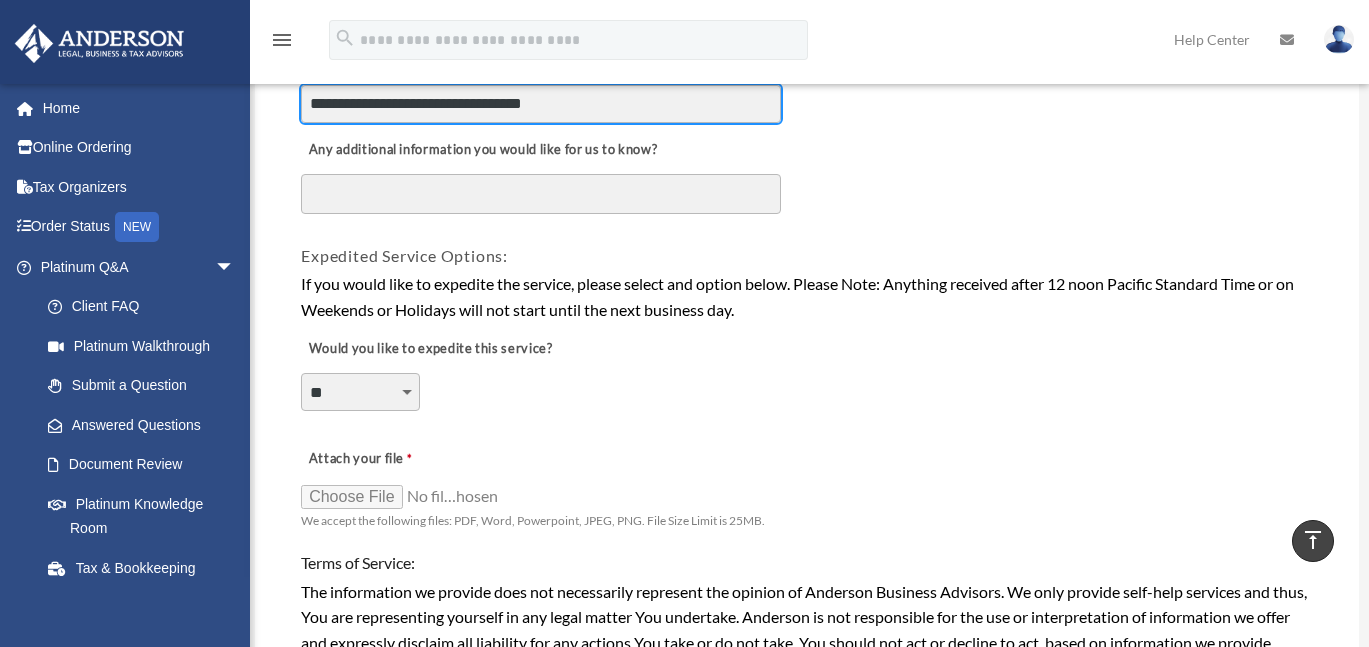 type on "**********" 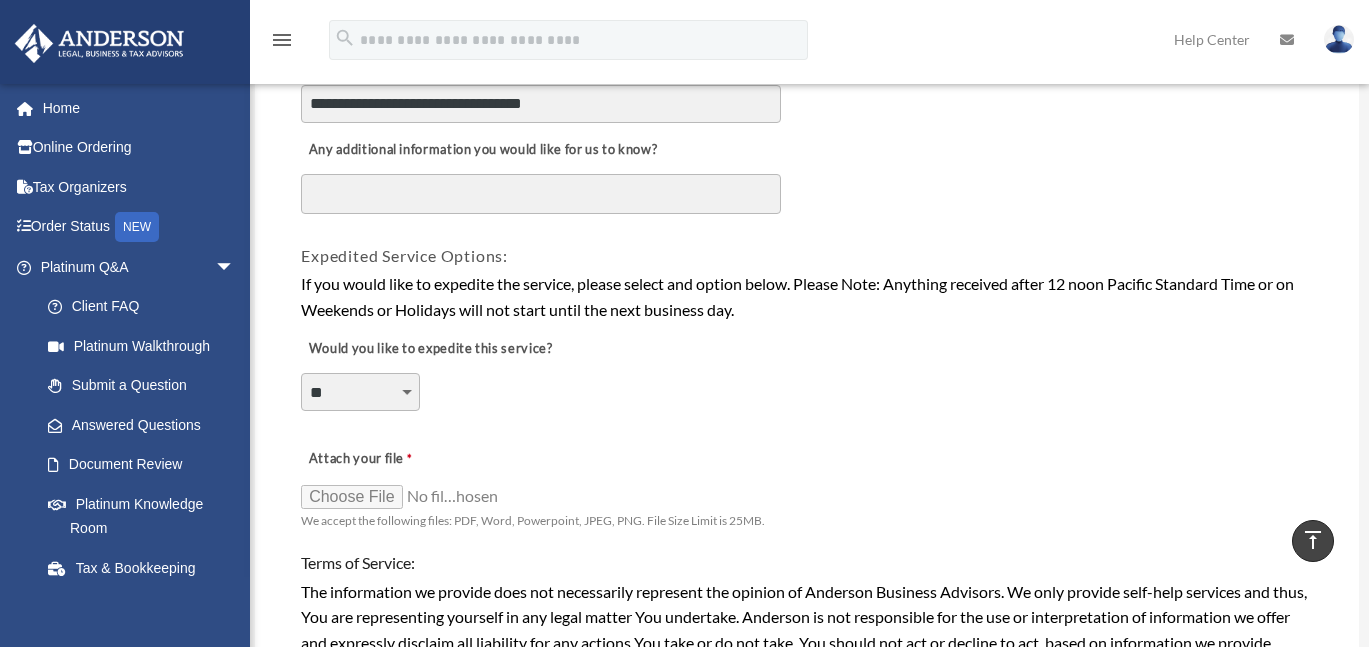 click on "**********" at bounding box center (360, 392) 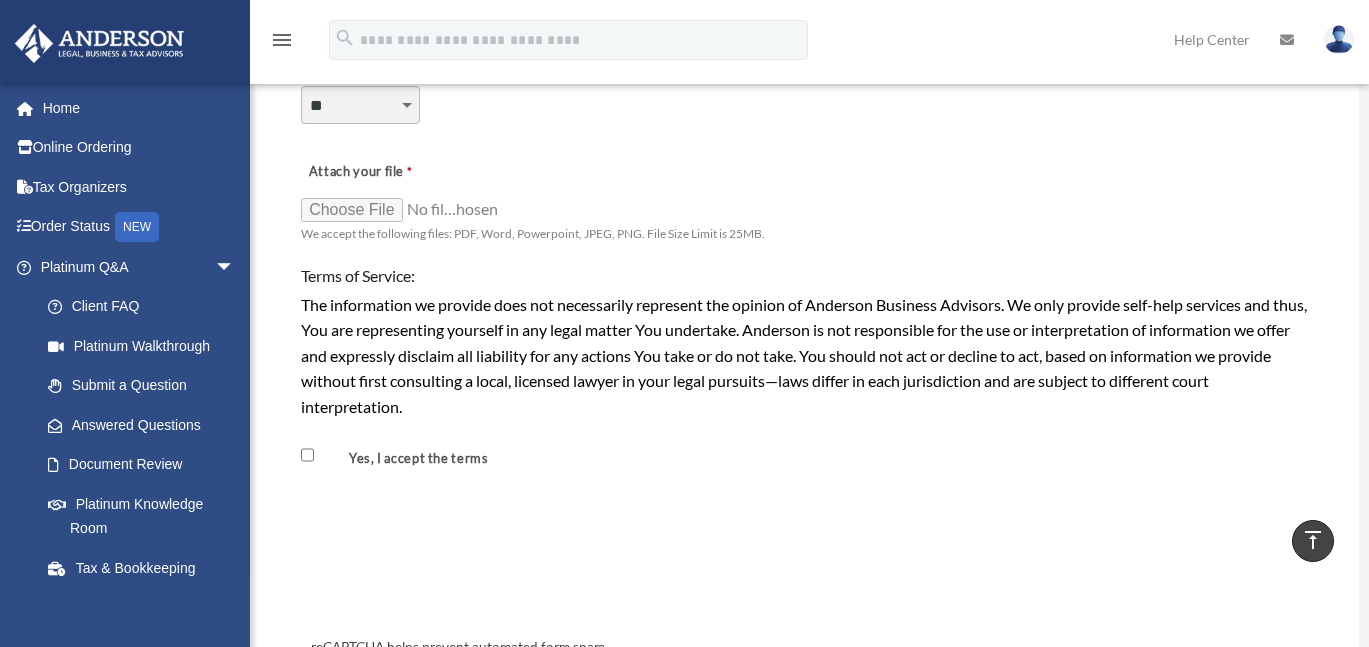 scroll, scrollTop: 1400, scrollLeft: 0, axis: vertical 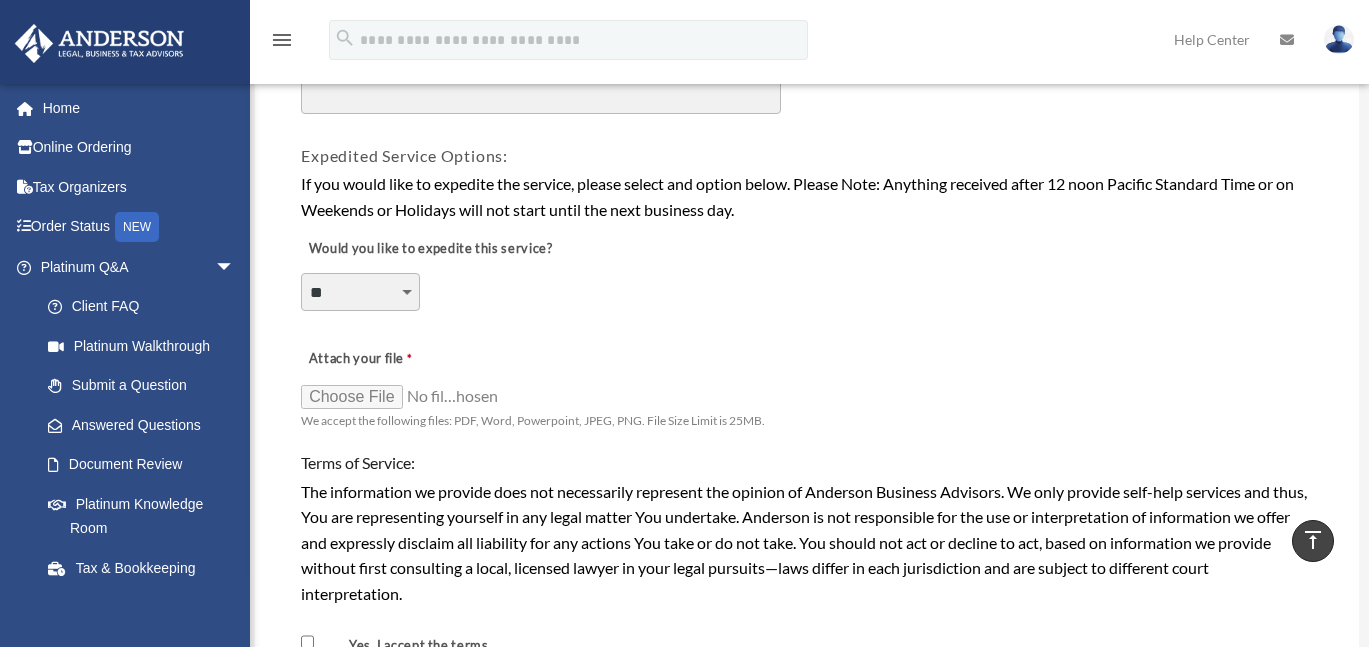 click on "**********" at bounding box center [360, 292] 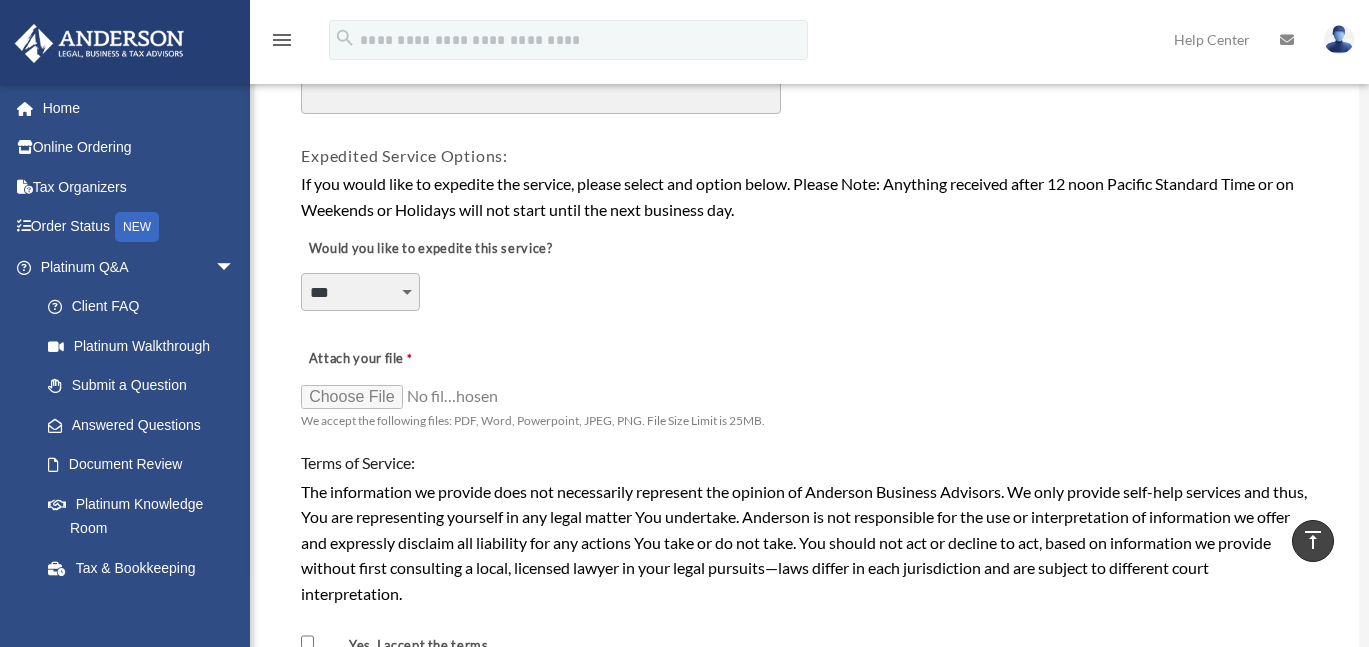 click on "**********" at bounding box center (360, 292) 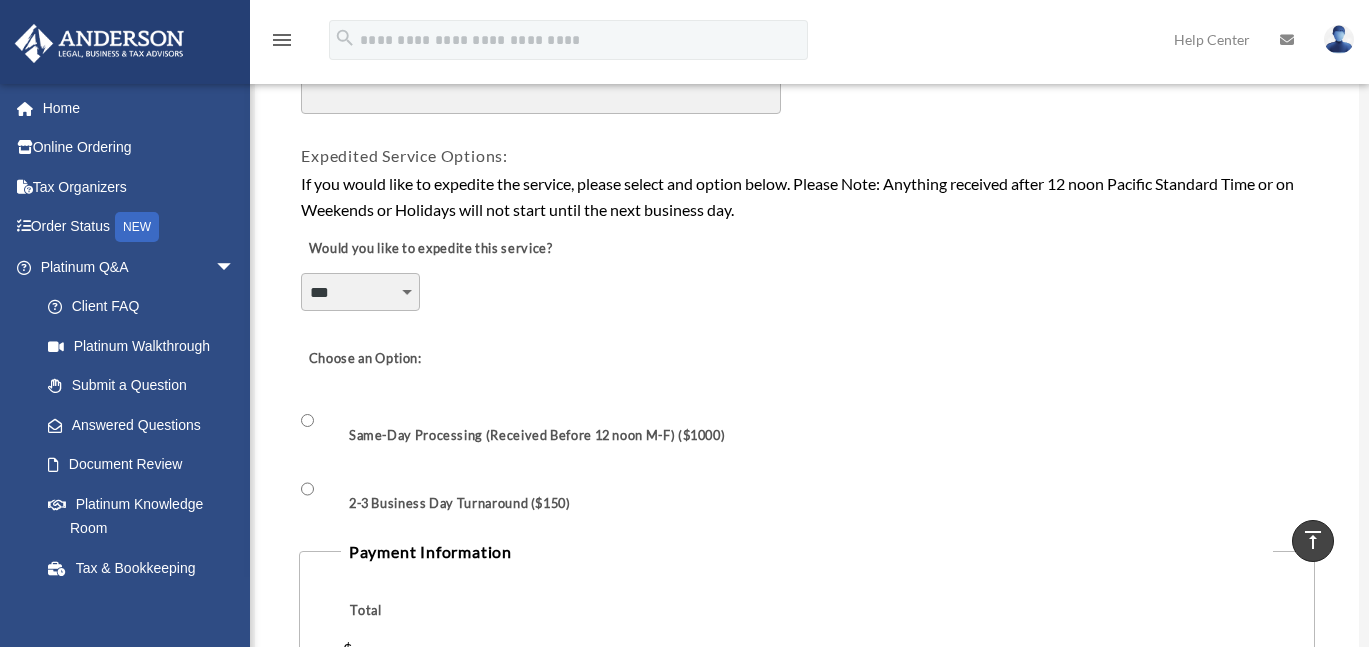 scroll, scrollTop: 1500, scrollLeft: 0, axis: vertical 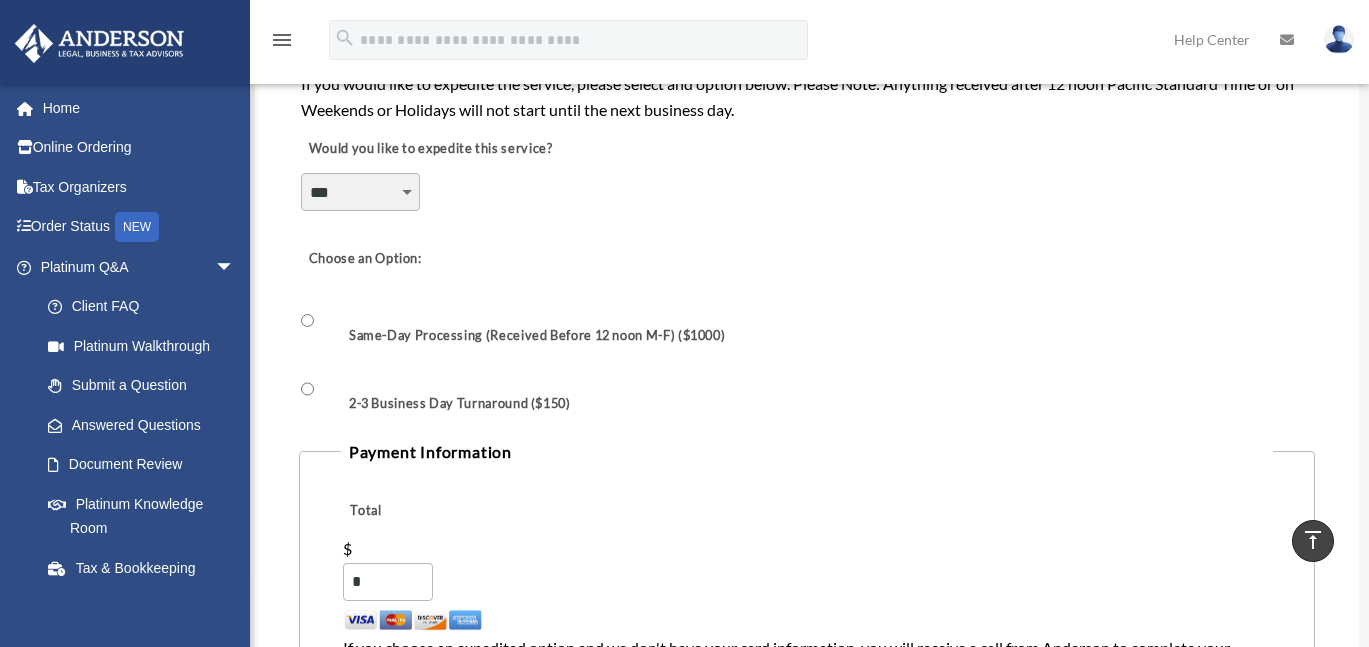 click on "**********" at bounding box center (360, 192) 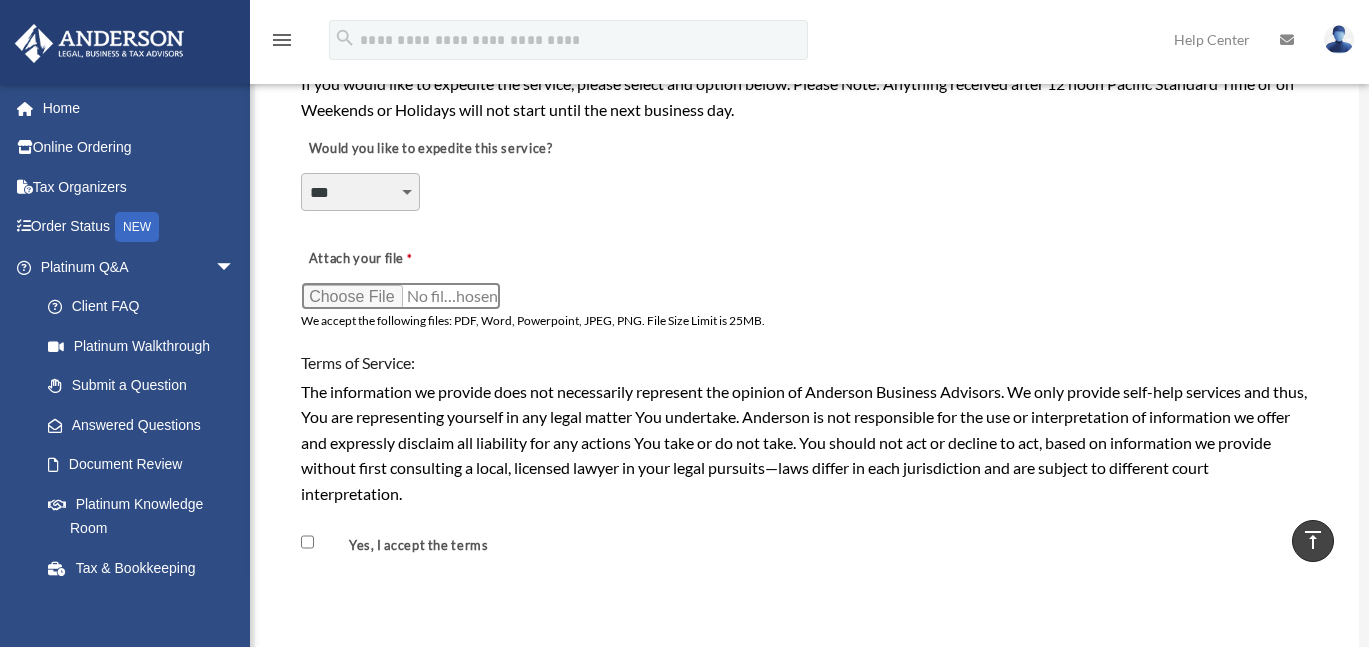 click on "Attach your file" at bounding box center (401, 296) 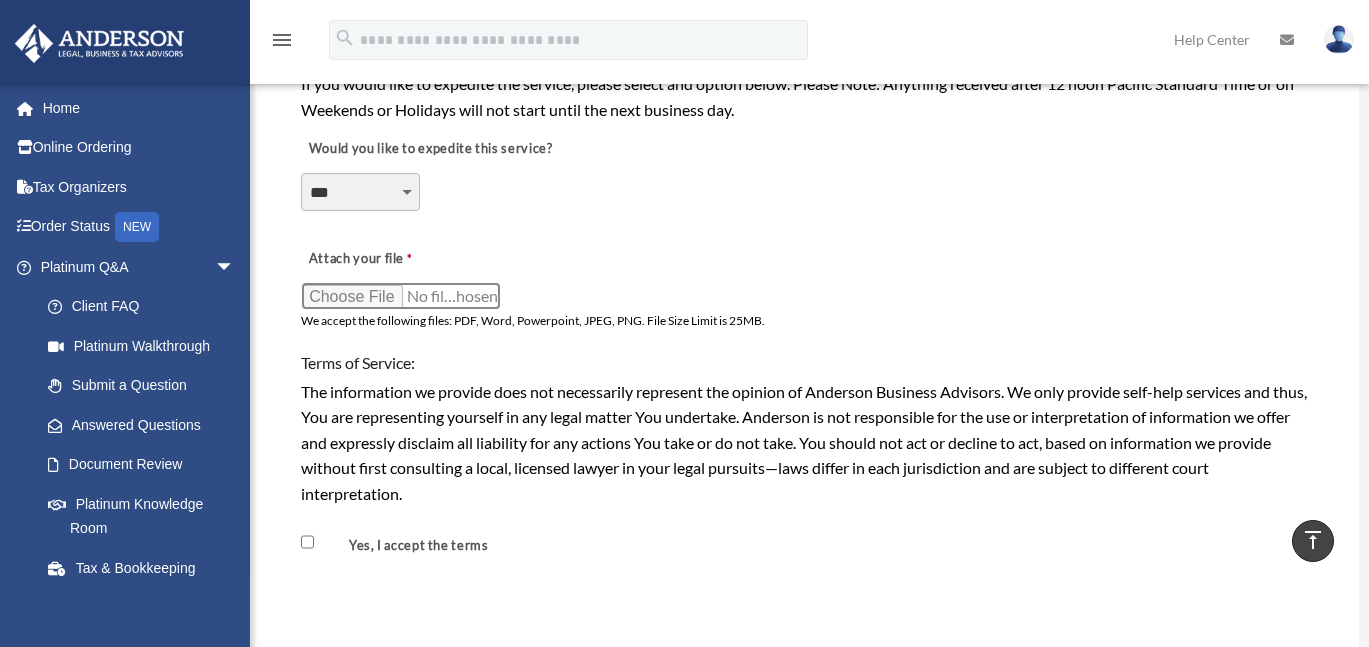 type on "**********" 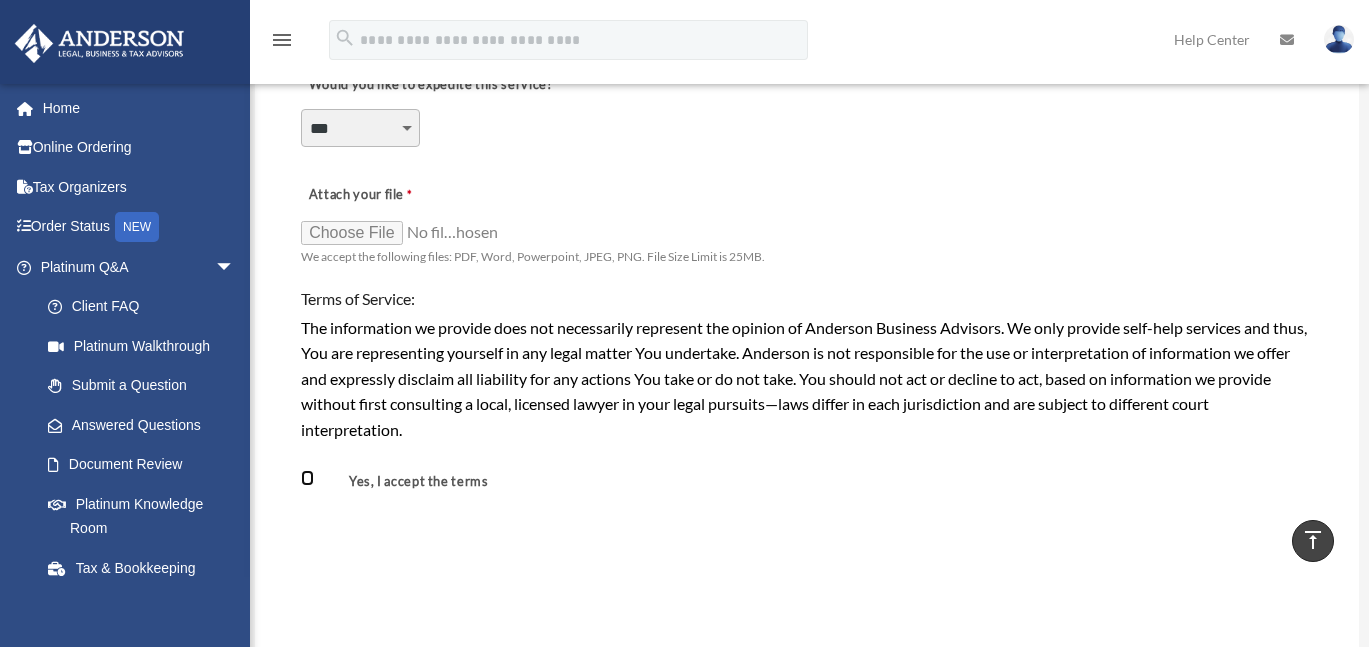 scroll, scrollTop: 1600, scrollLeft: 0, axis: vertical 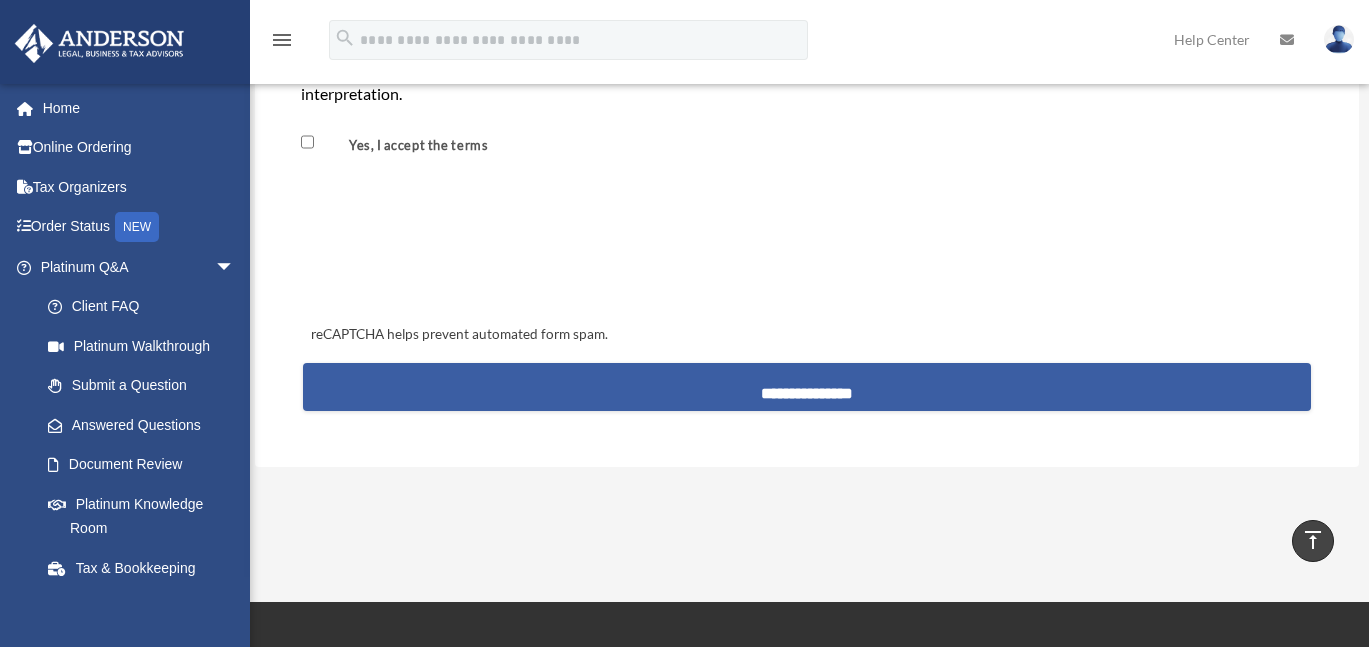 click on "**********" at bounding box center (807, 387) 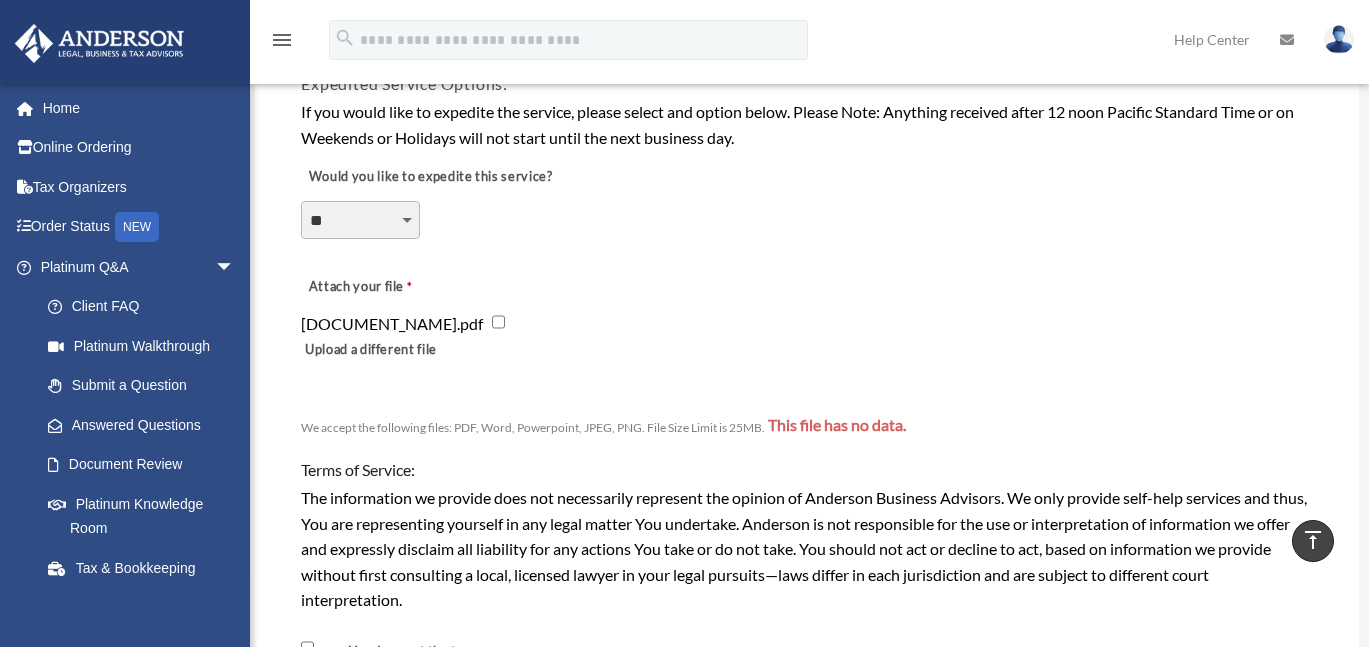 scroll, scrollTop: 1600, scrollLeft: 0, axis: vertical 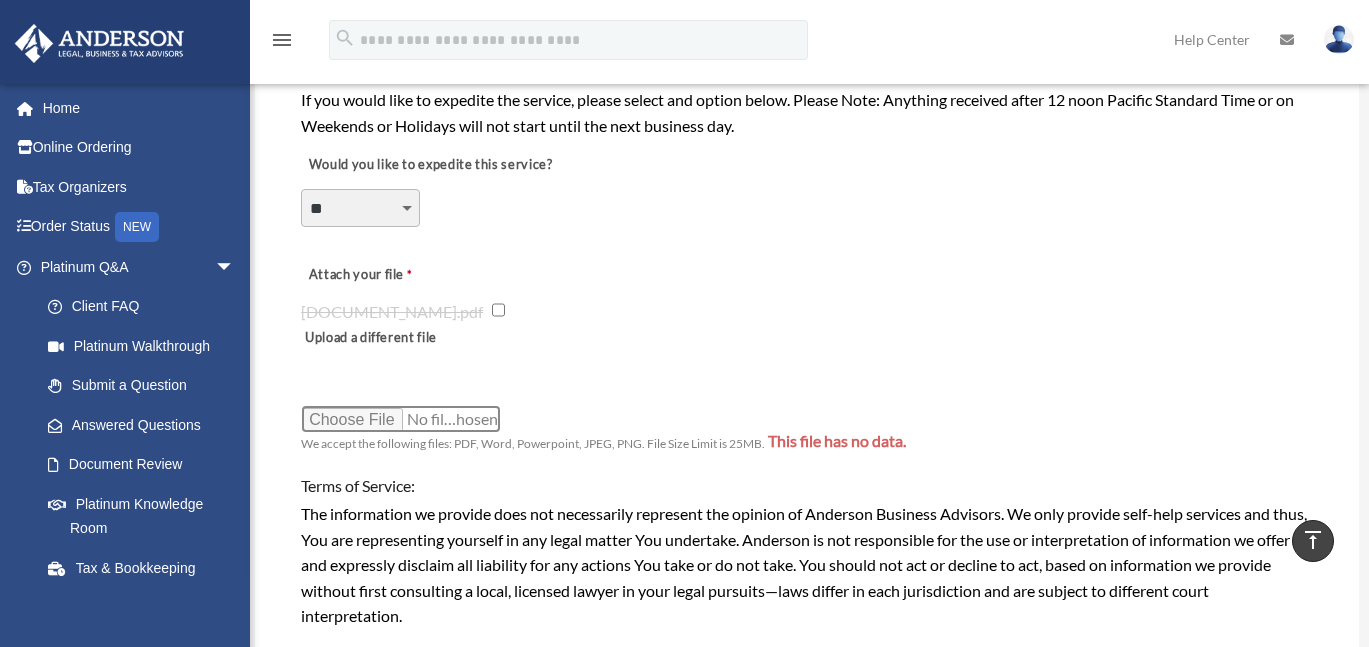 click on "Attach your file" at bounding box center (401, 419) 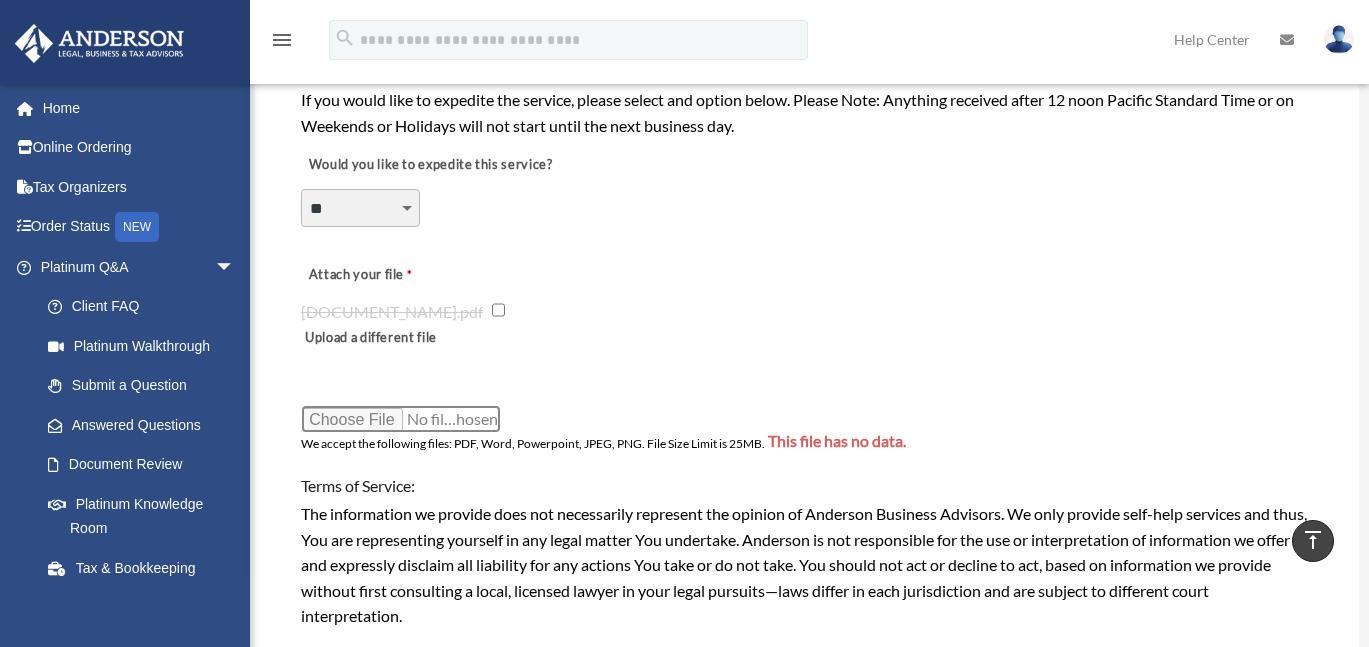 type on "**********" 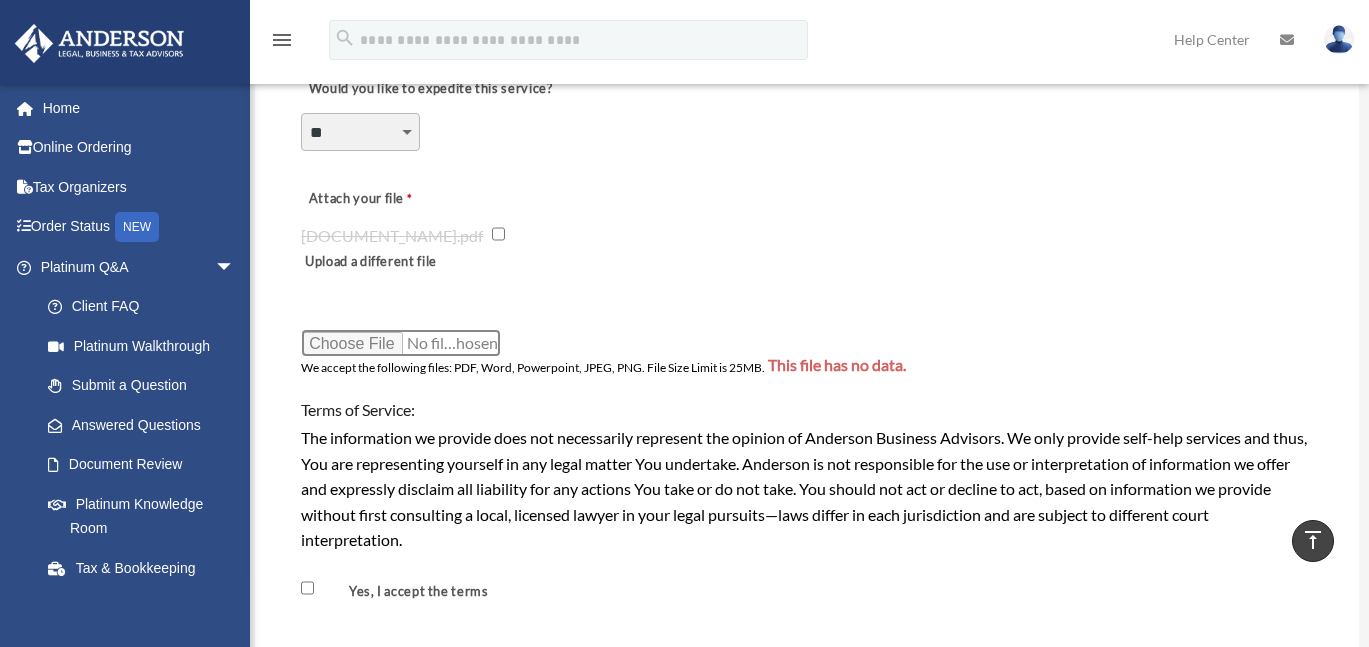 scroll, scrollTop: 1800, scrollLeft: 0, axis: vertical 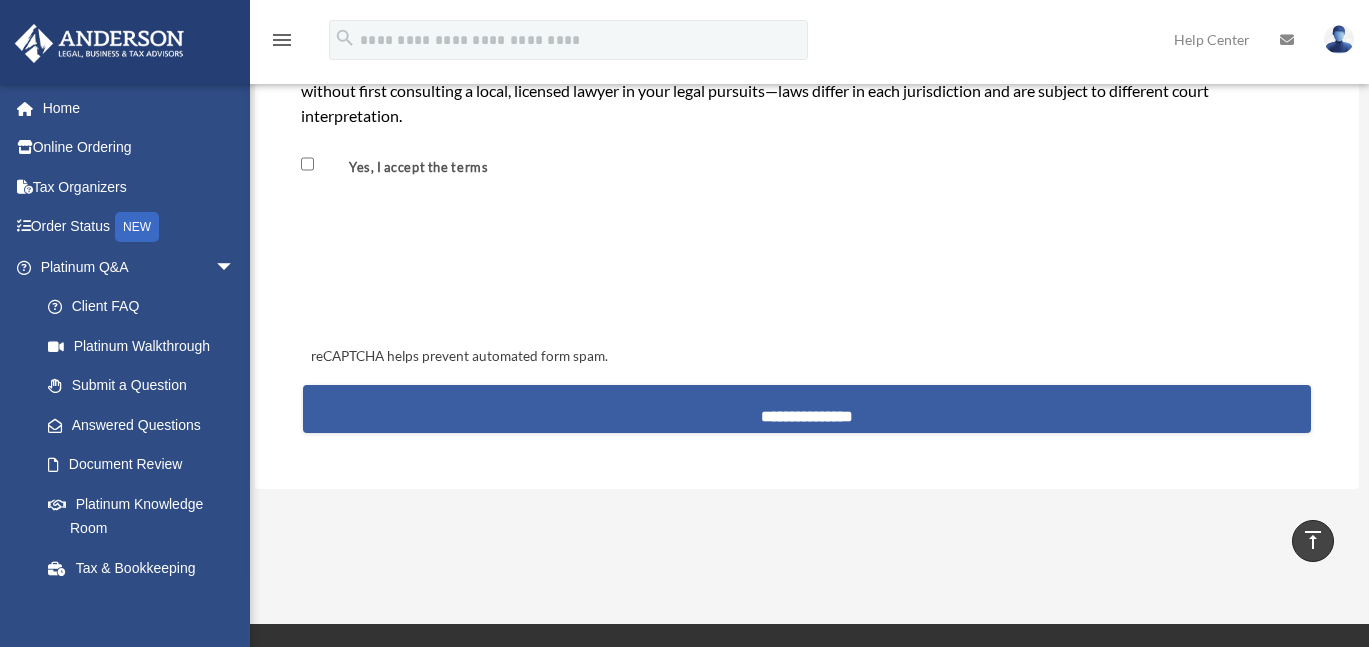 click on "**********" at bounding box center [807, 409] 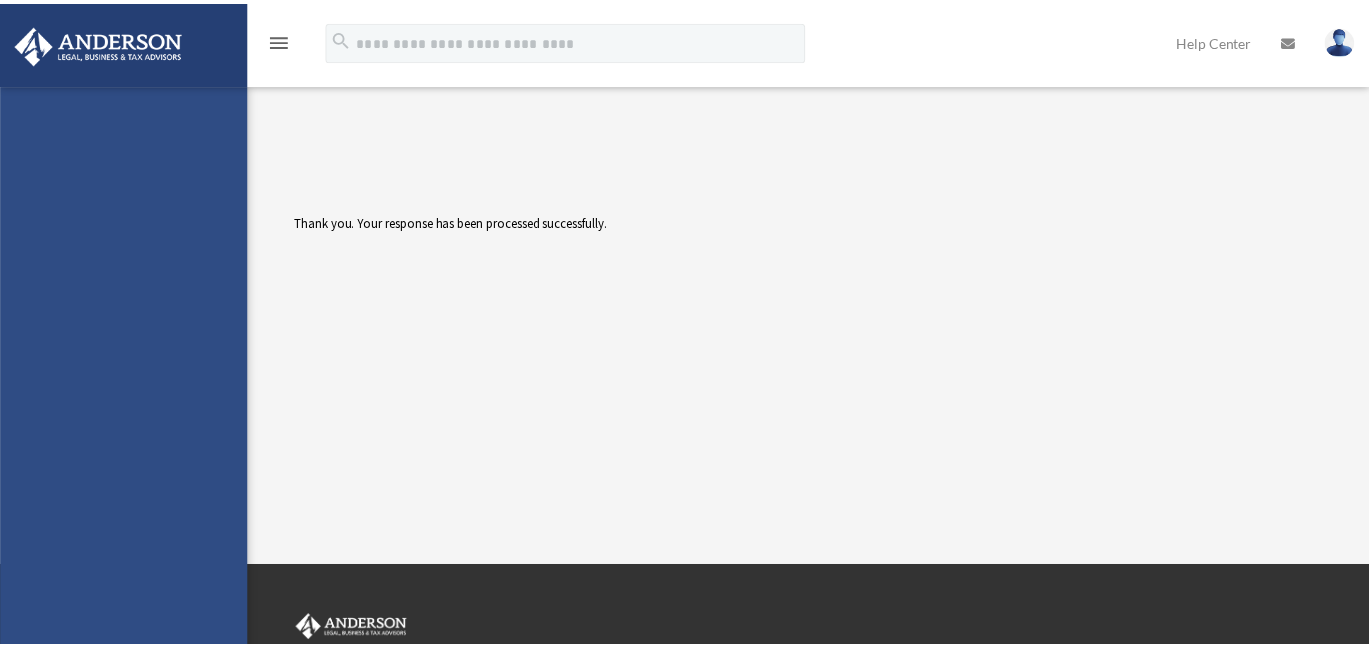 scroll, scrollTop: 0, scrollLeft: 0, axis: both 